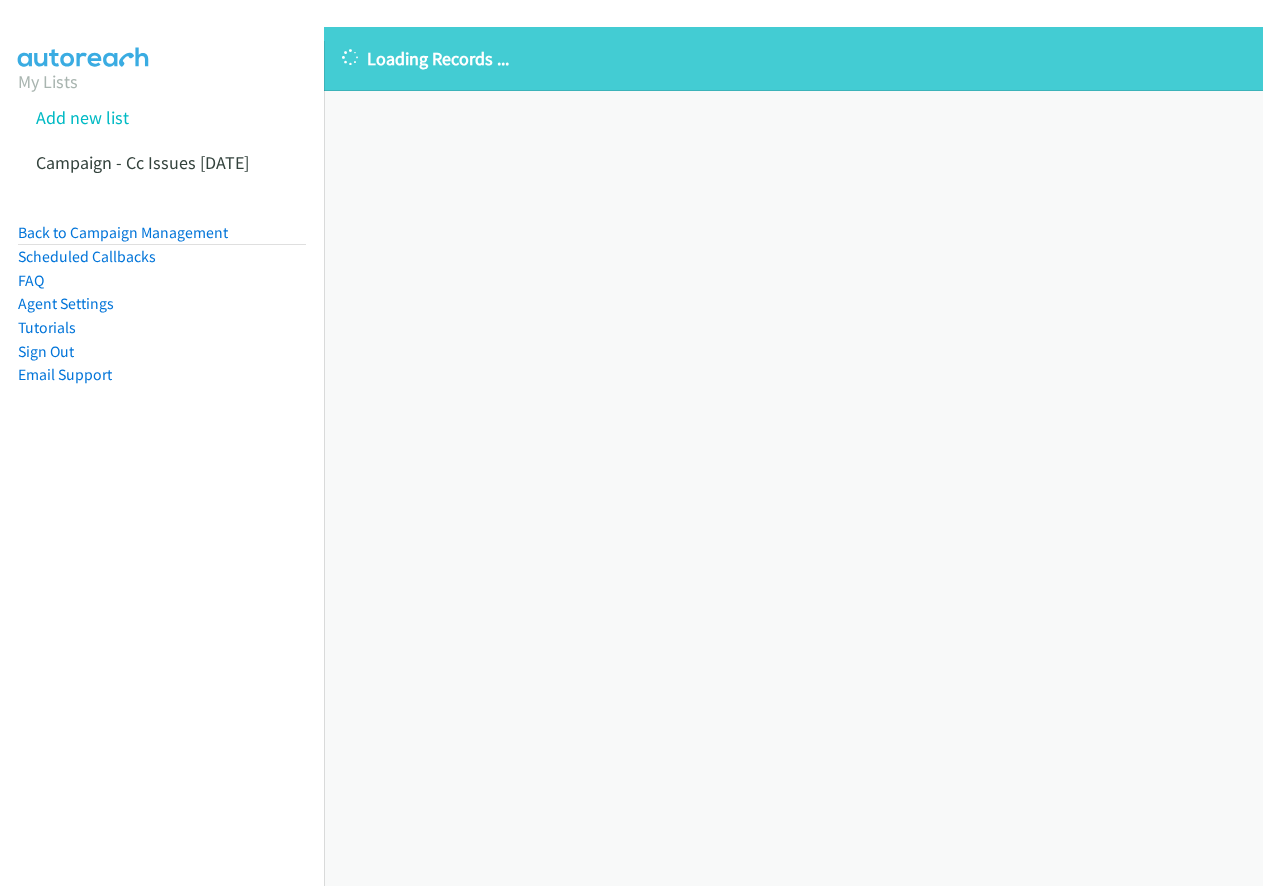 scroll, scrollTop: 0, scrollLeft: 0, axis: both 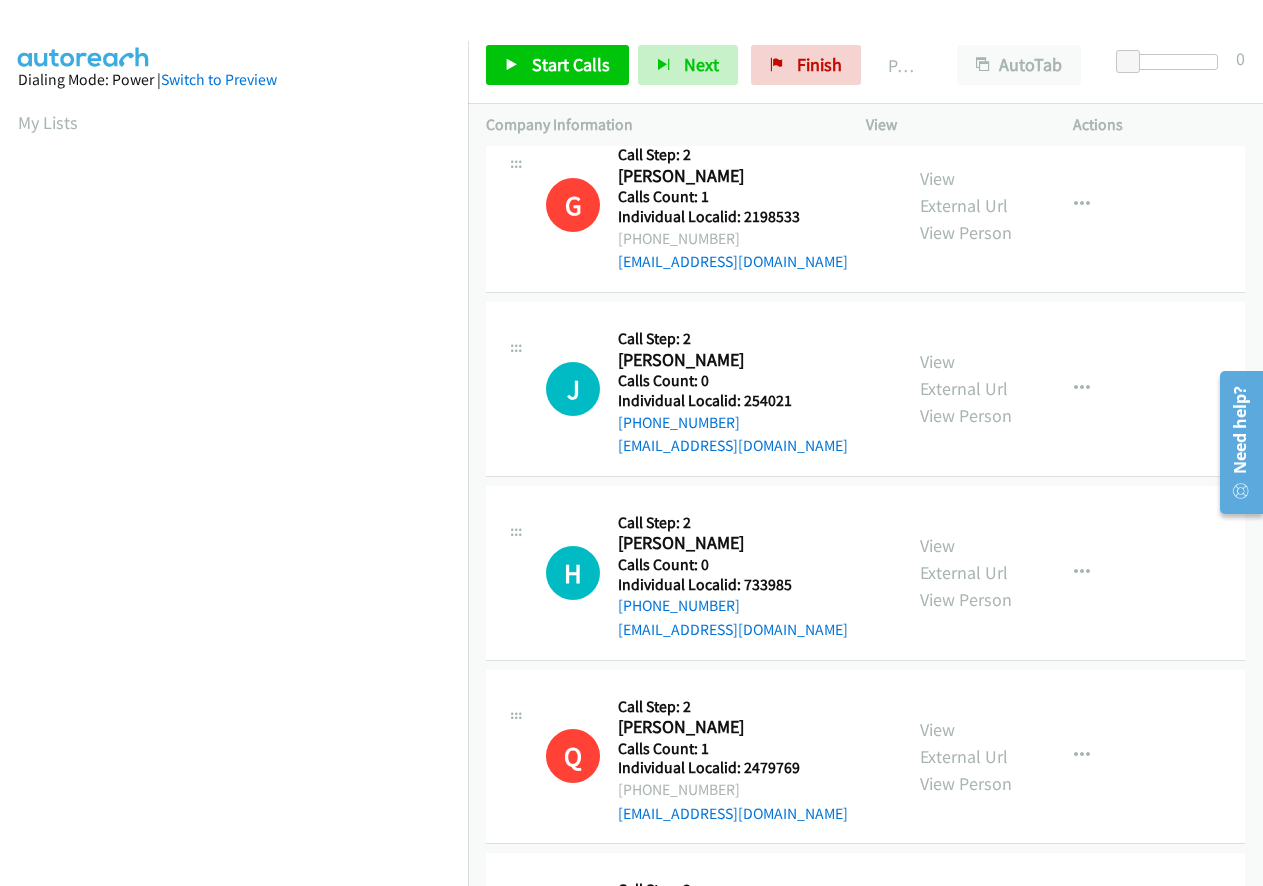 click on "Individual Localid: 254021" at bounding box center (733, 401) 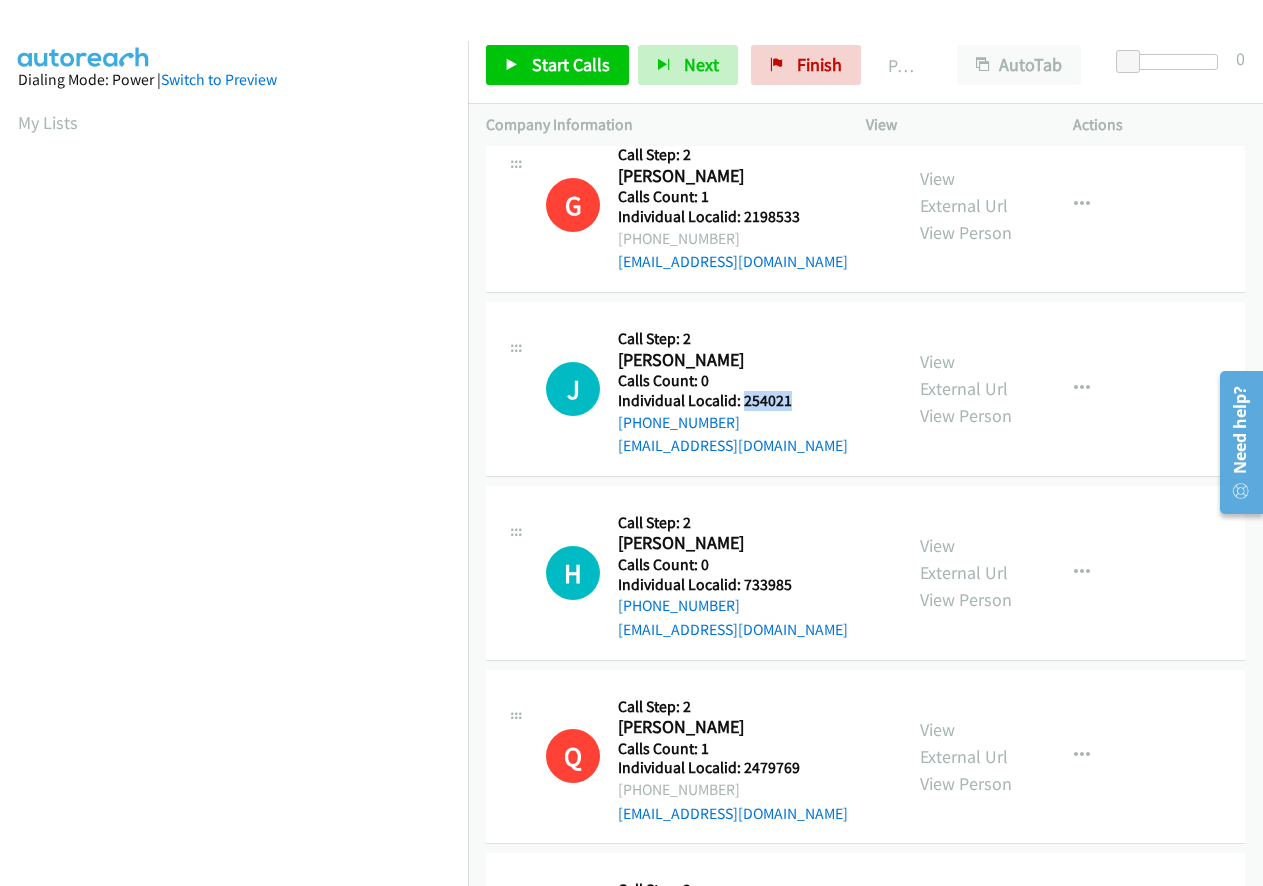click on "Individual Localid: 254021" at bounding box center [733, 401] 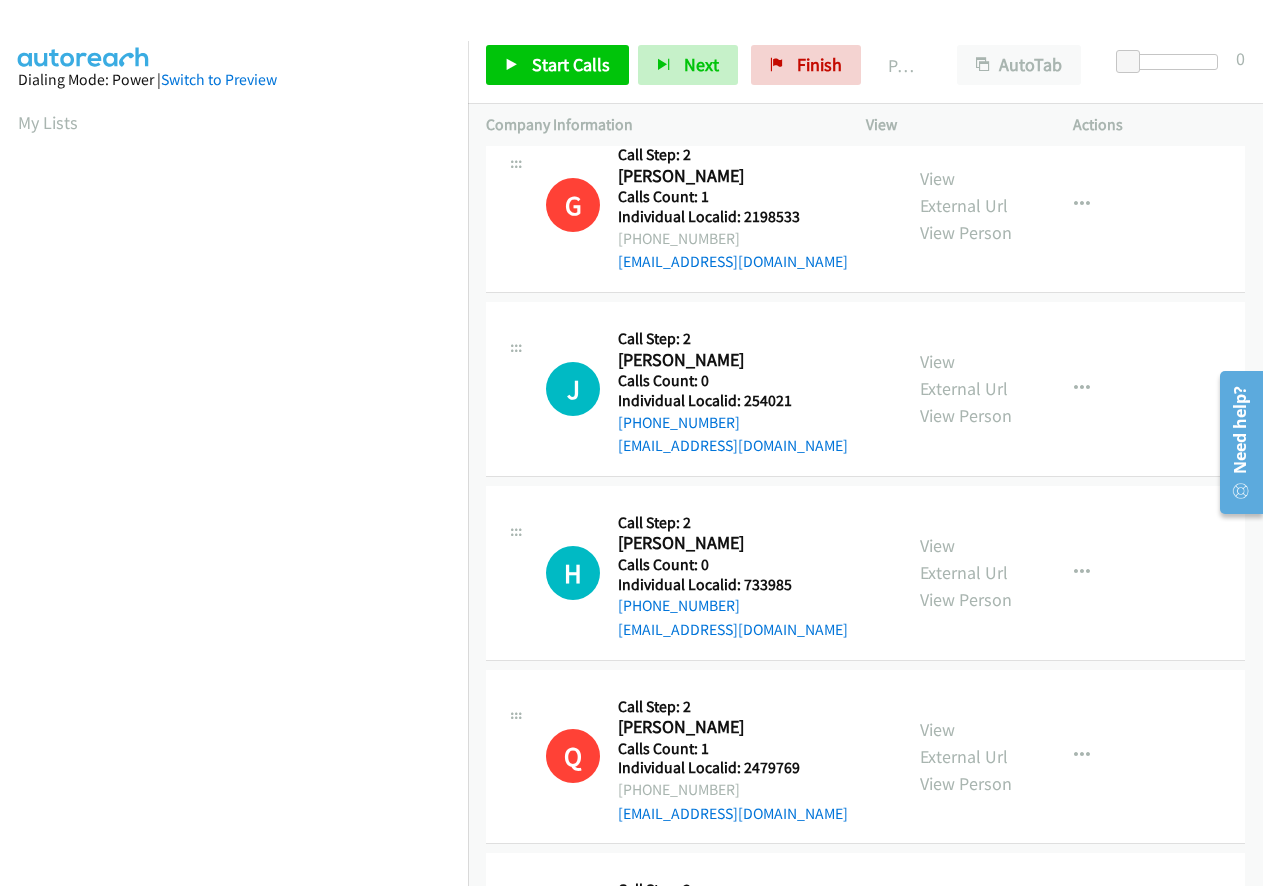 click on "Individual Localid: 733985" at bounding box center [733, 585] 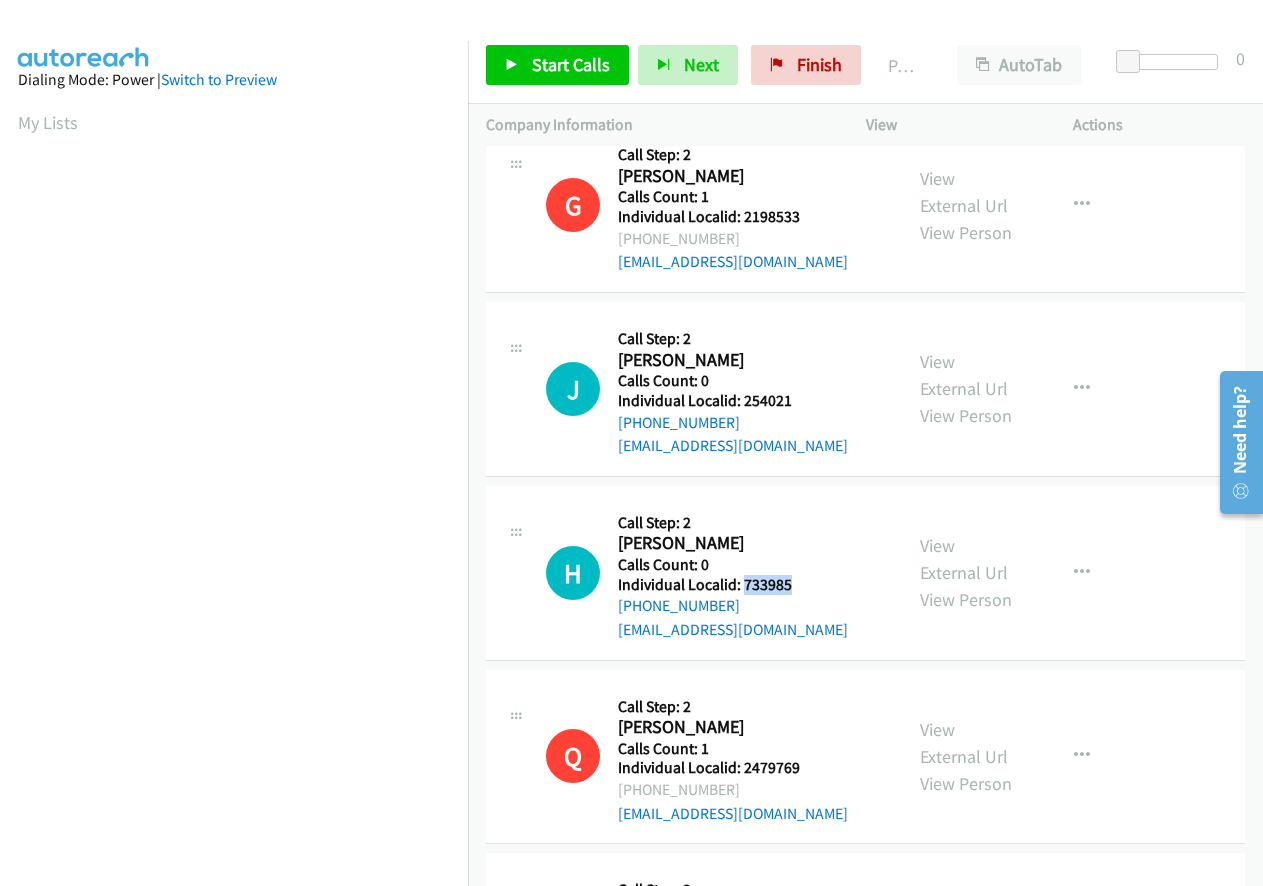 click on "Individual Localid: 733985" at bounding box center (733, 585) 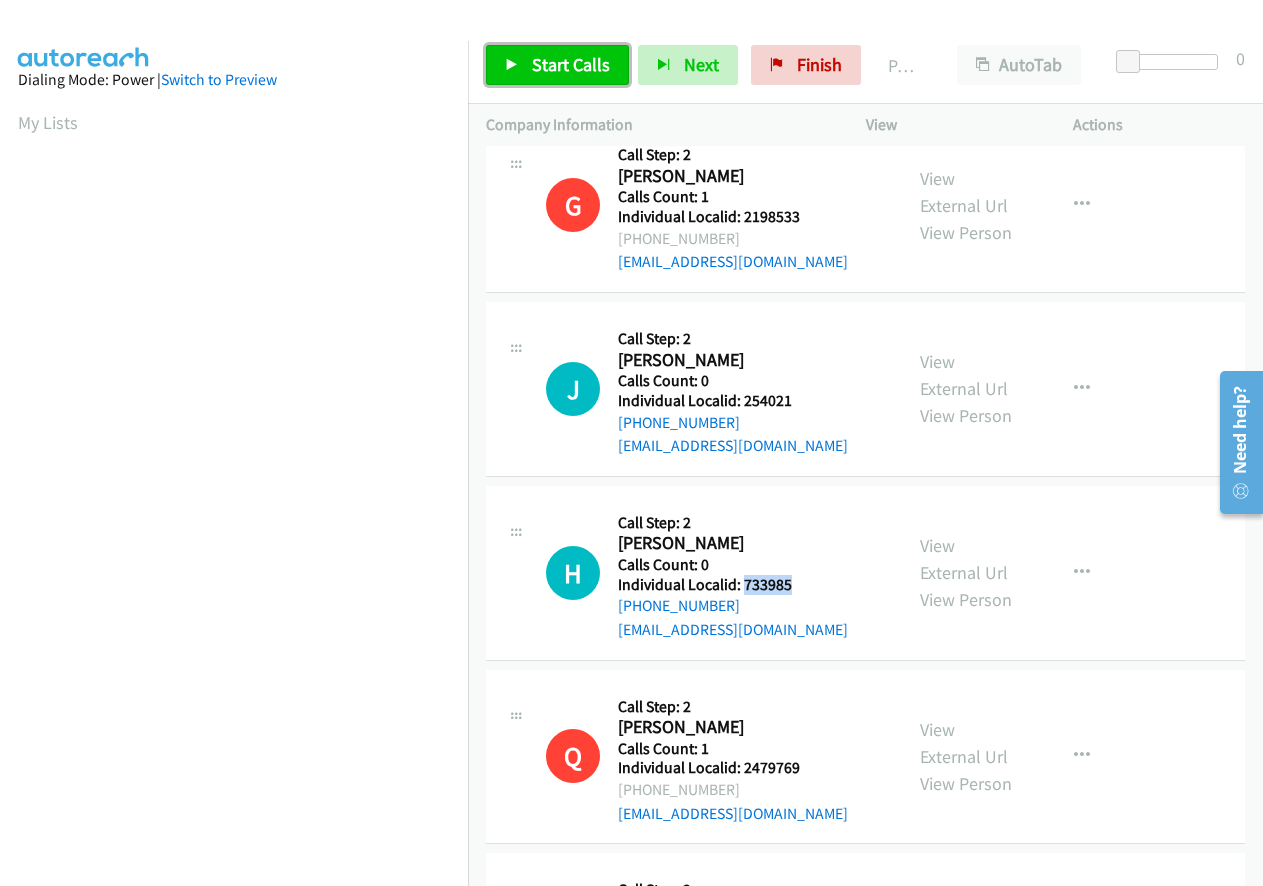 click on "Start Calls" at bounding box center (571, 64) 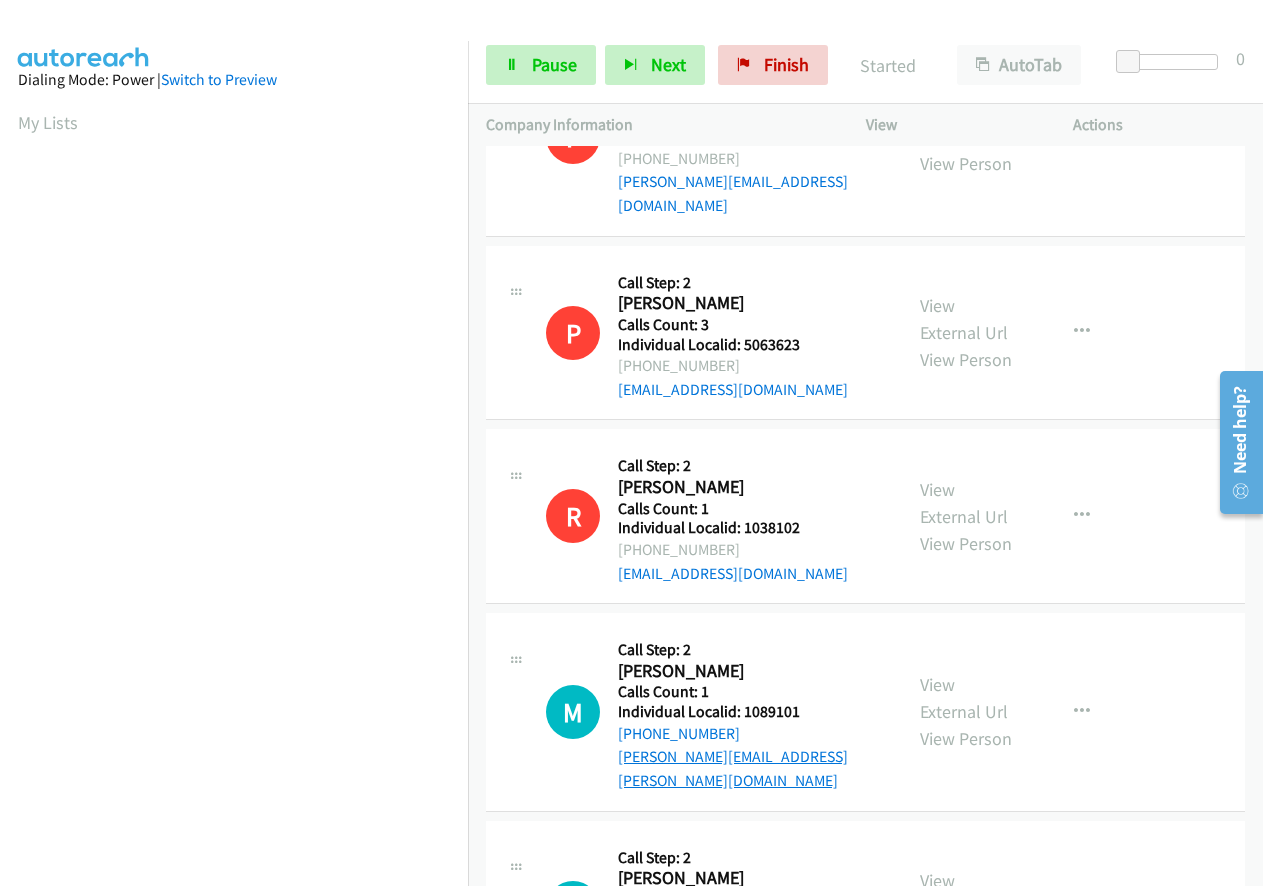 scroll, scrollTop: 1400, scrollLeft: 0, axis: vertical 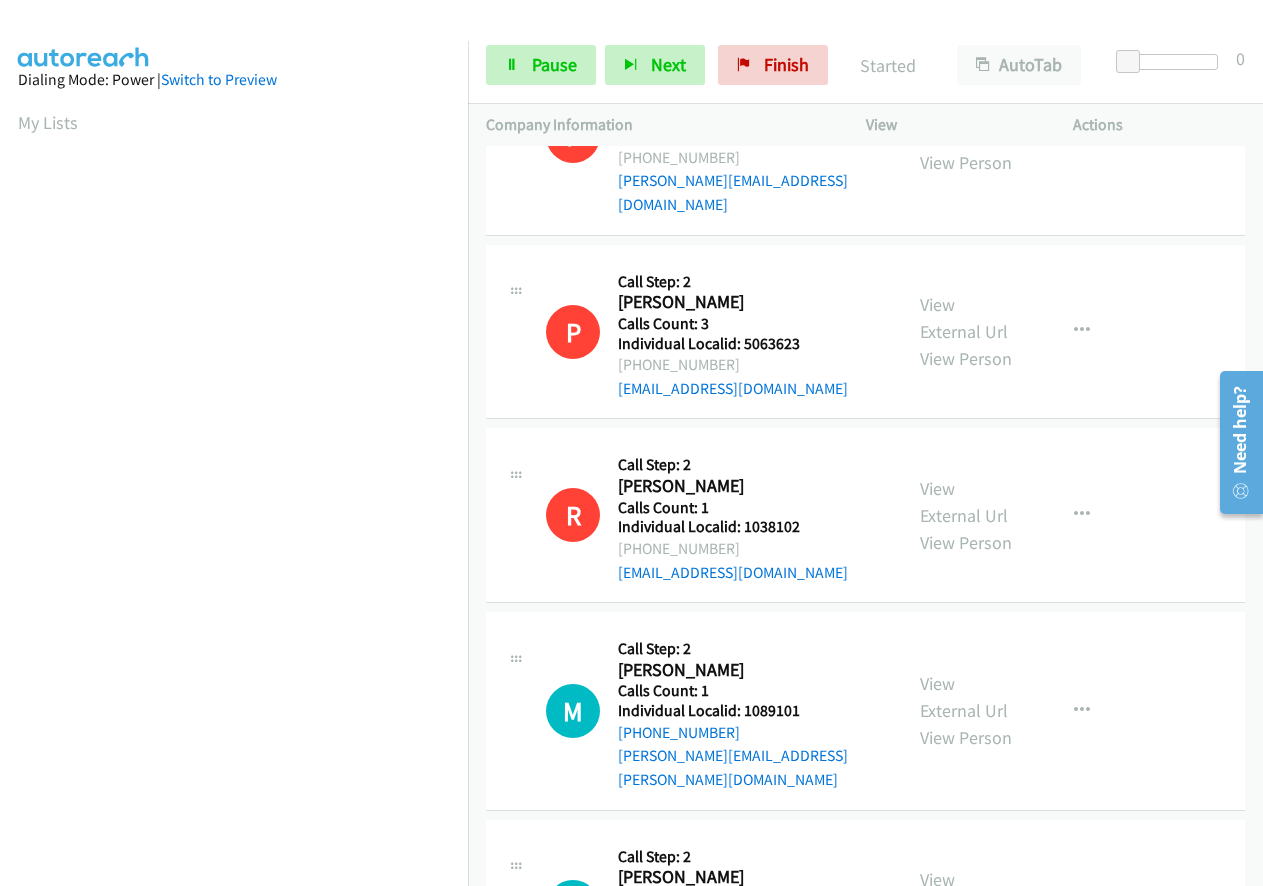 click on "Individual Localid: 1089101" at bounding box center [751, 711] 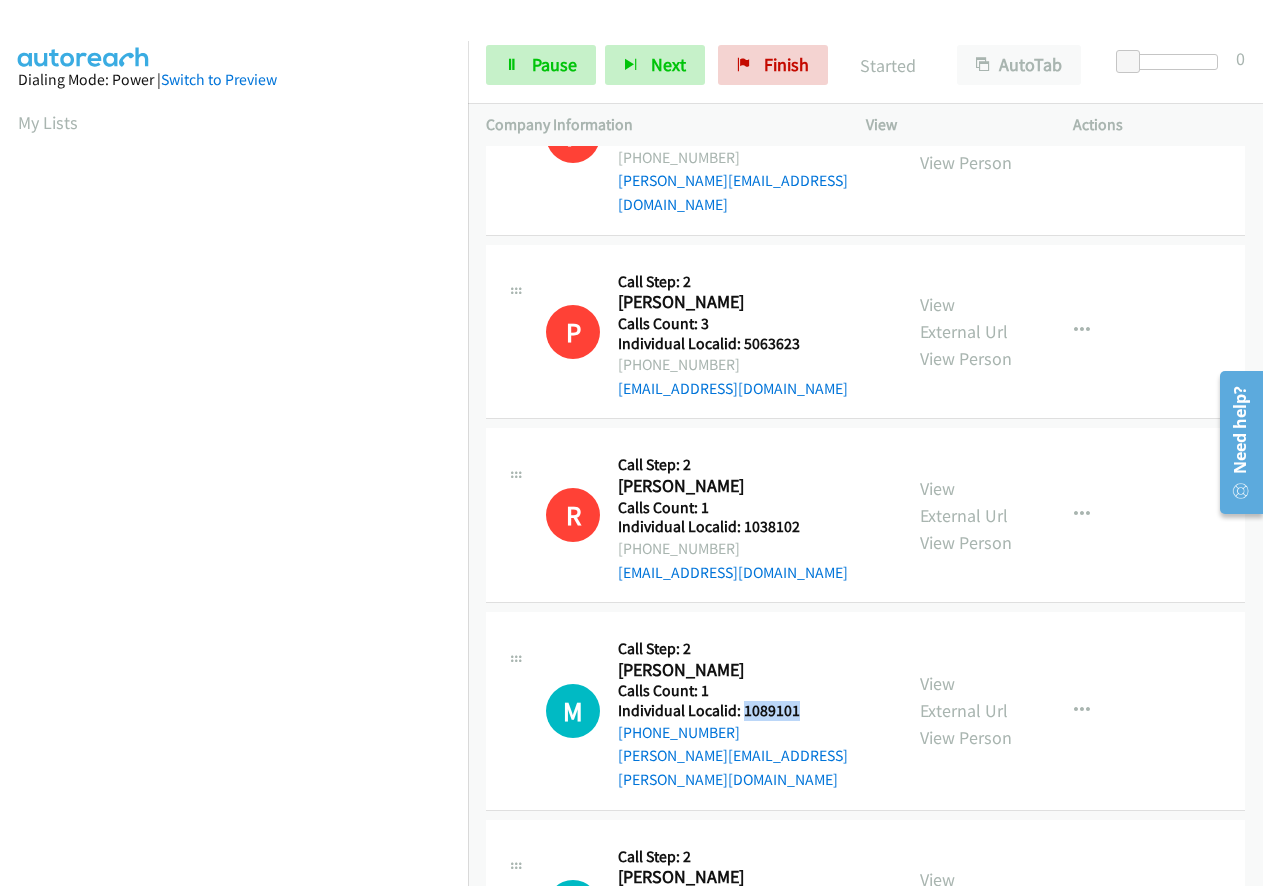 click on "Individual Localid: 1089101" at bounding box center (751, 711) 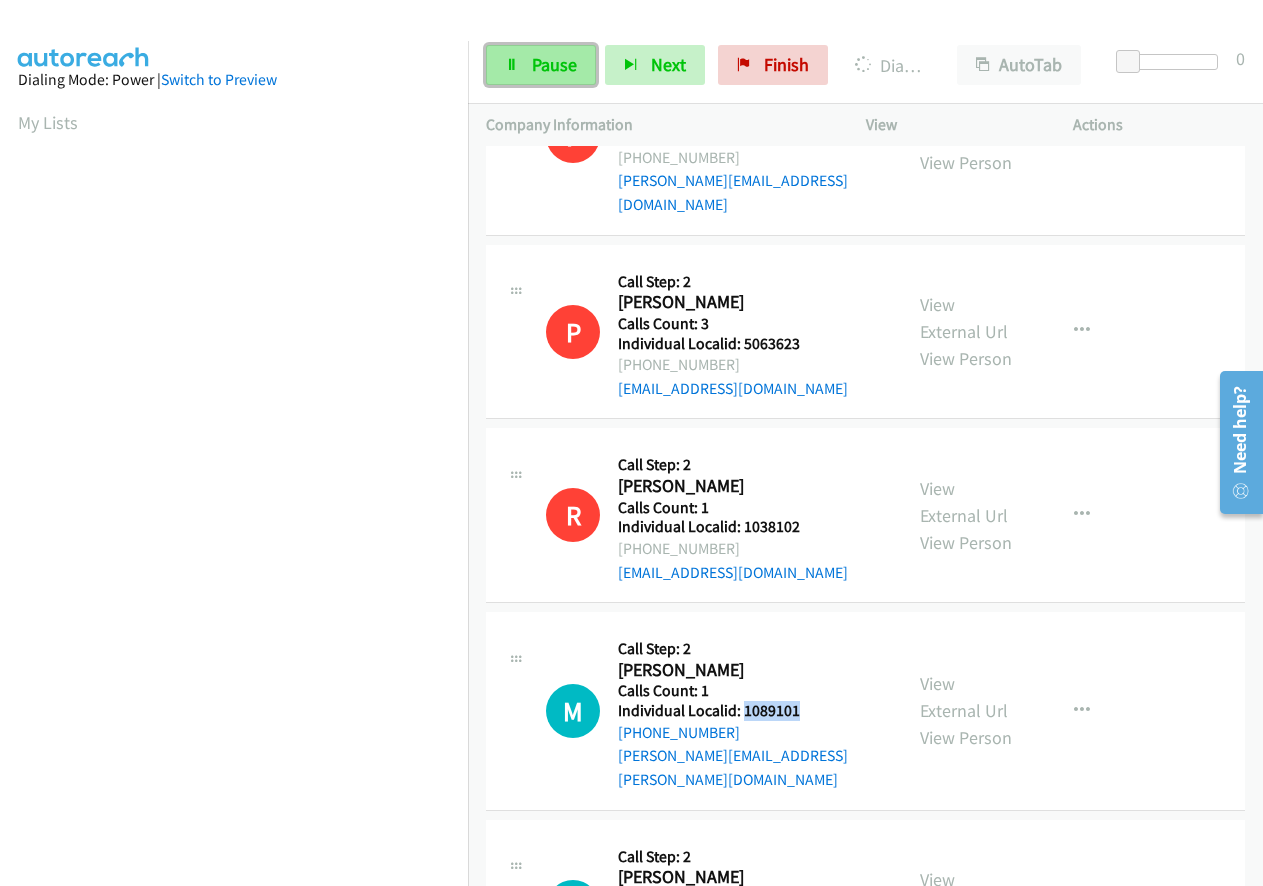 click at bounding box center (512, 66) 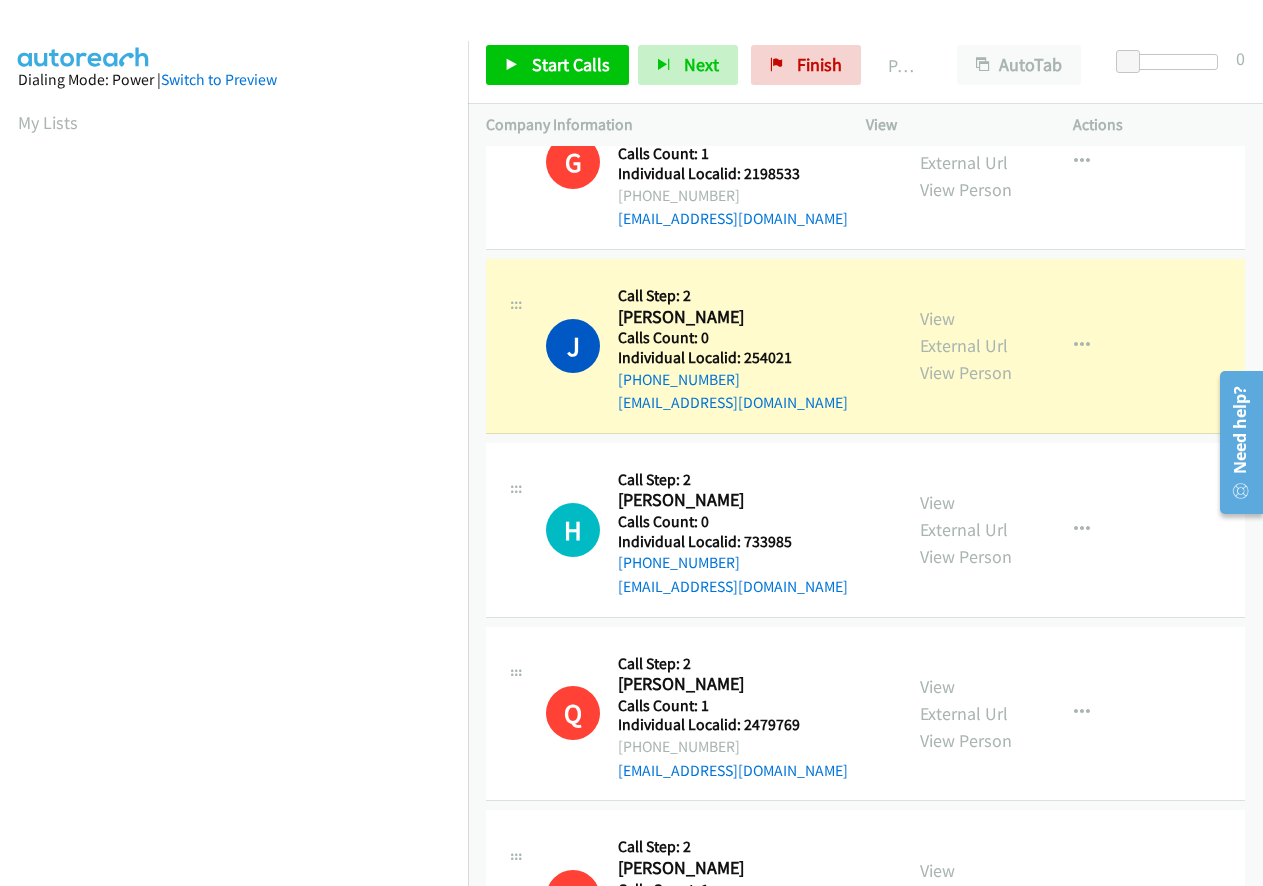 scroll, scrollTop: 500, scrollLeft: 0, axis: vertical 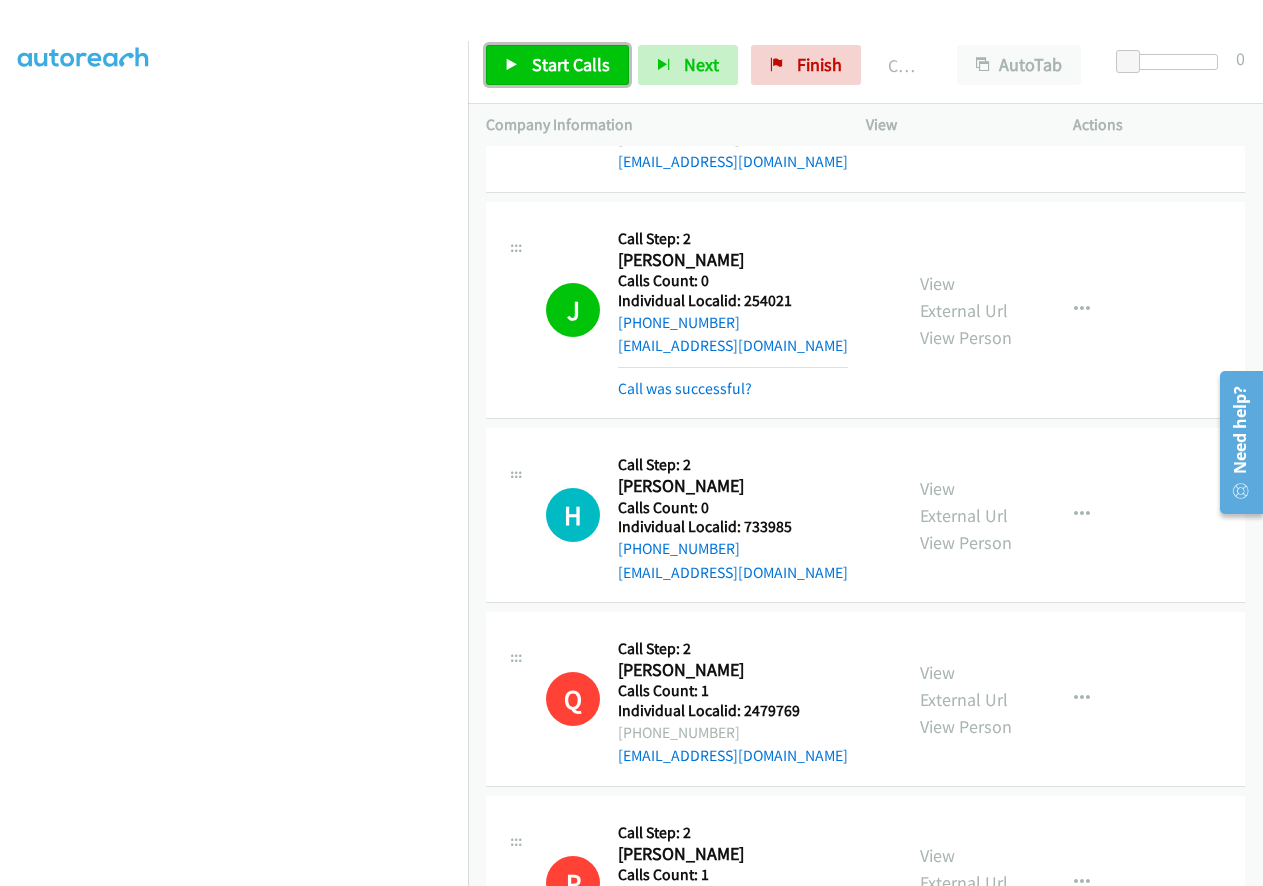click on "Start Calls" at bounding box center [571, 64] 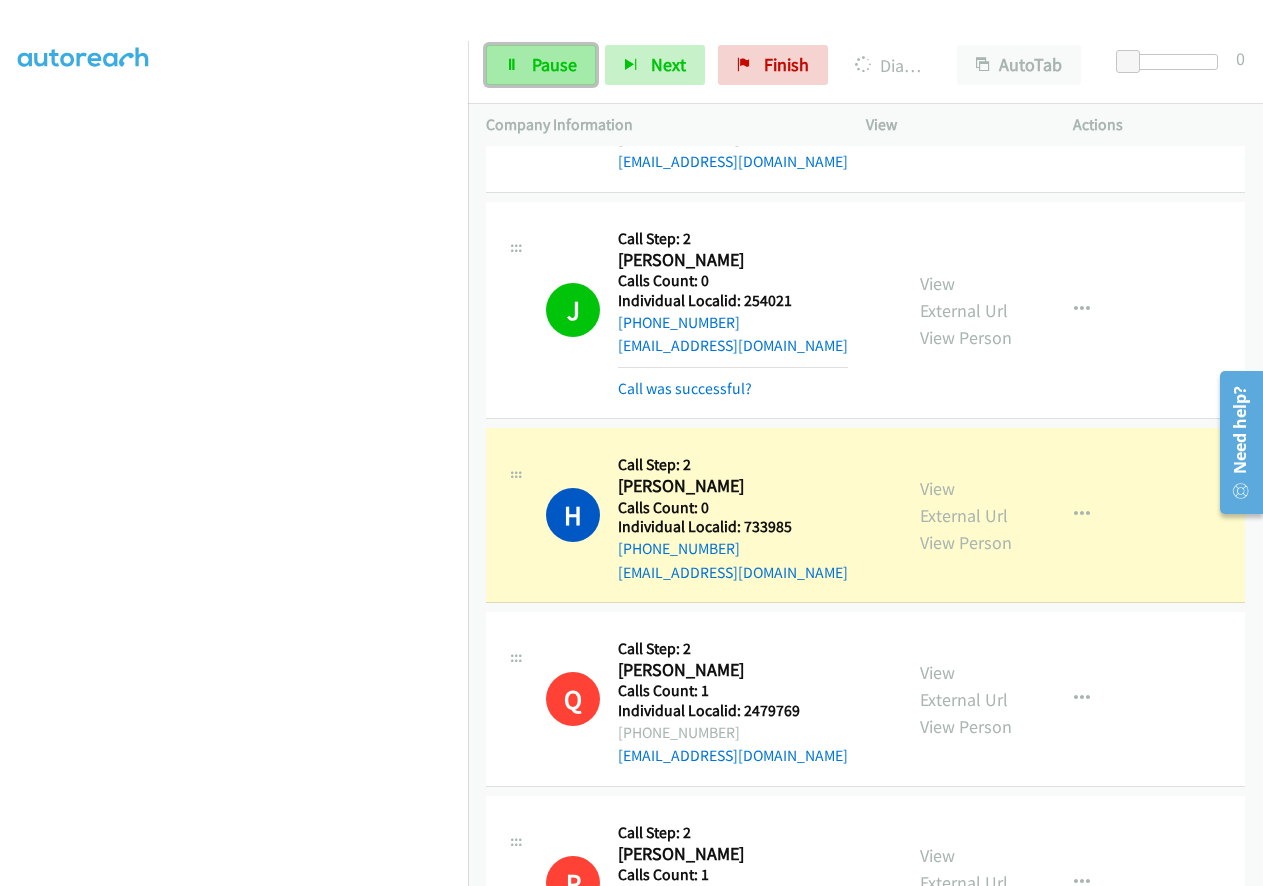 click on "Pause" at bounding box center (554, 64) 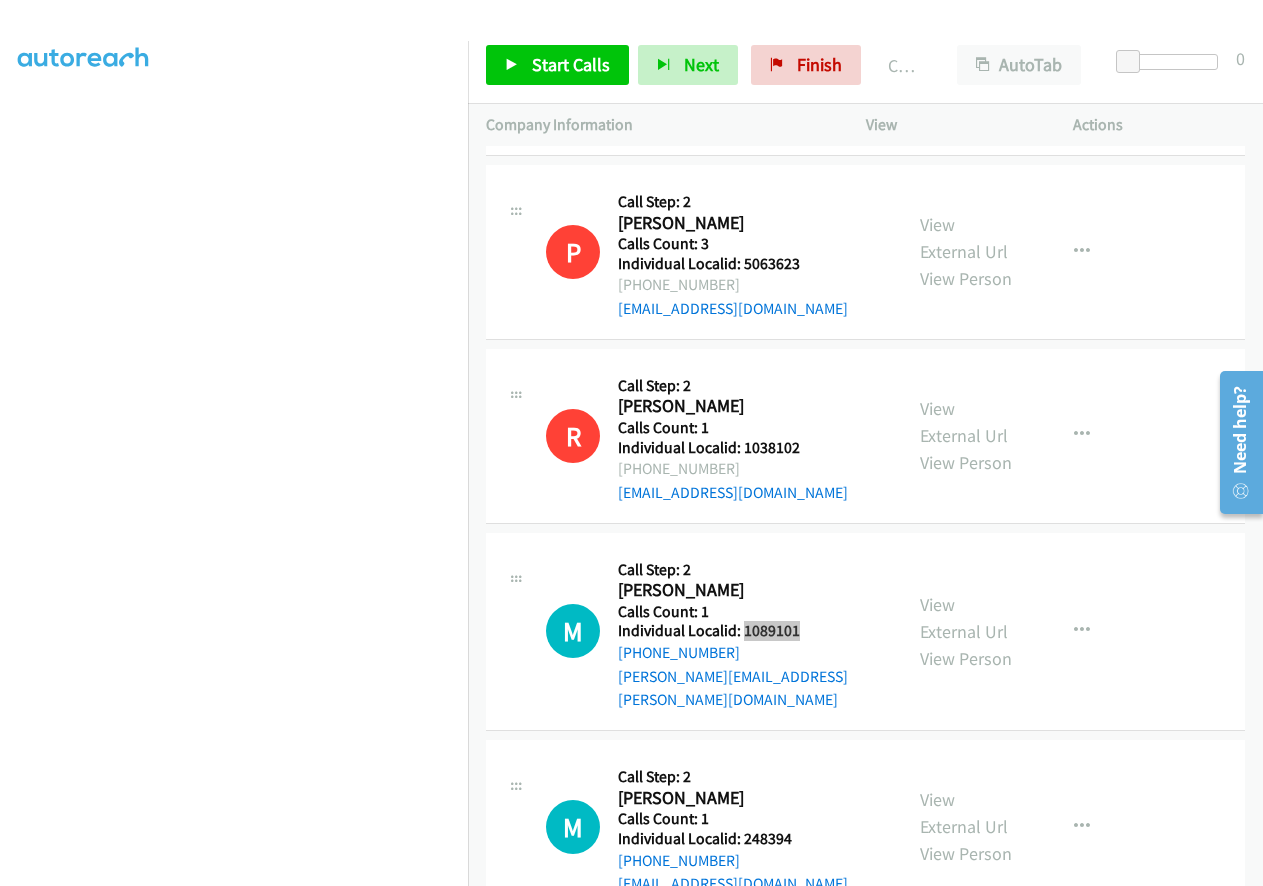 scroll, scrollTop: 1600, scrollLeft: 0, axis: vertical 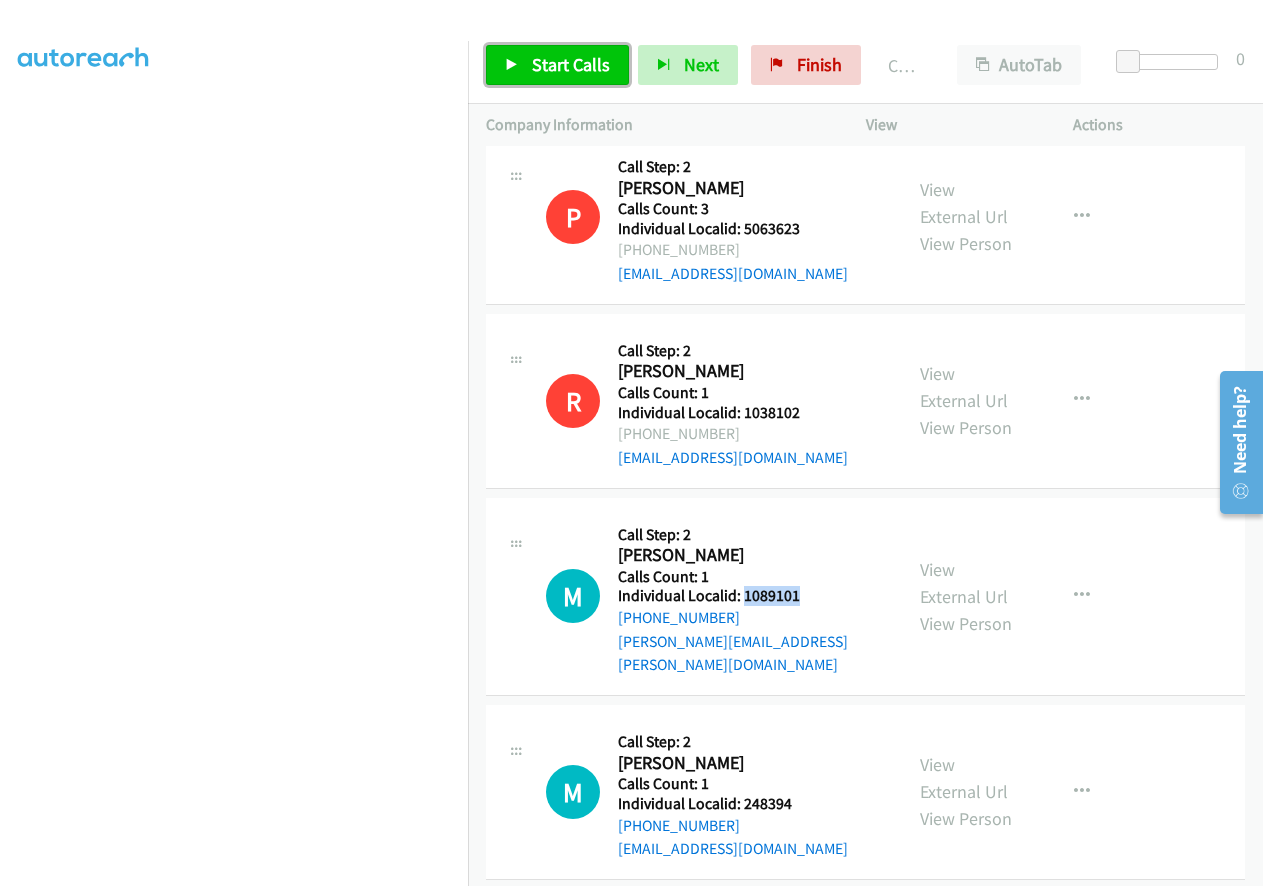 click on "Start Calls" at bounding box center (571, 64) 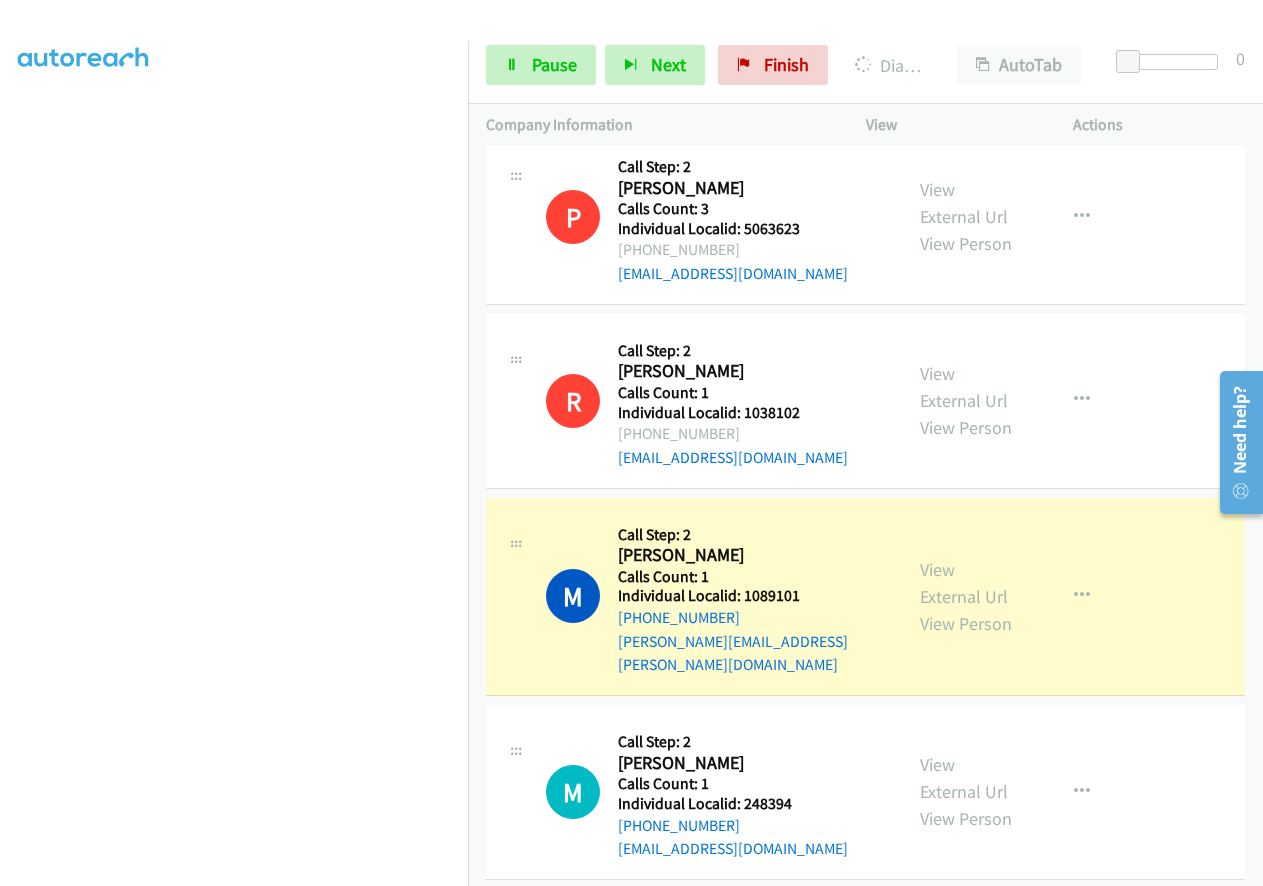 click on "Start Calls
Pause
Next
Finish
Dialing Mike Bereiter
AutoTab
AutoTab
0" at bounding box center [865, 65] 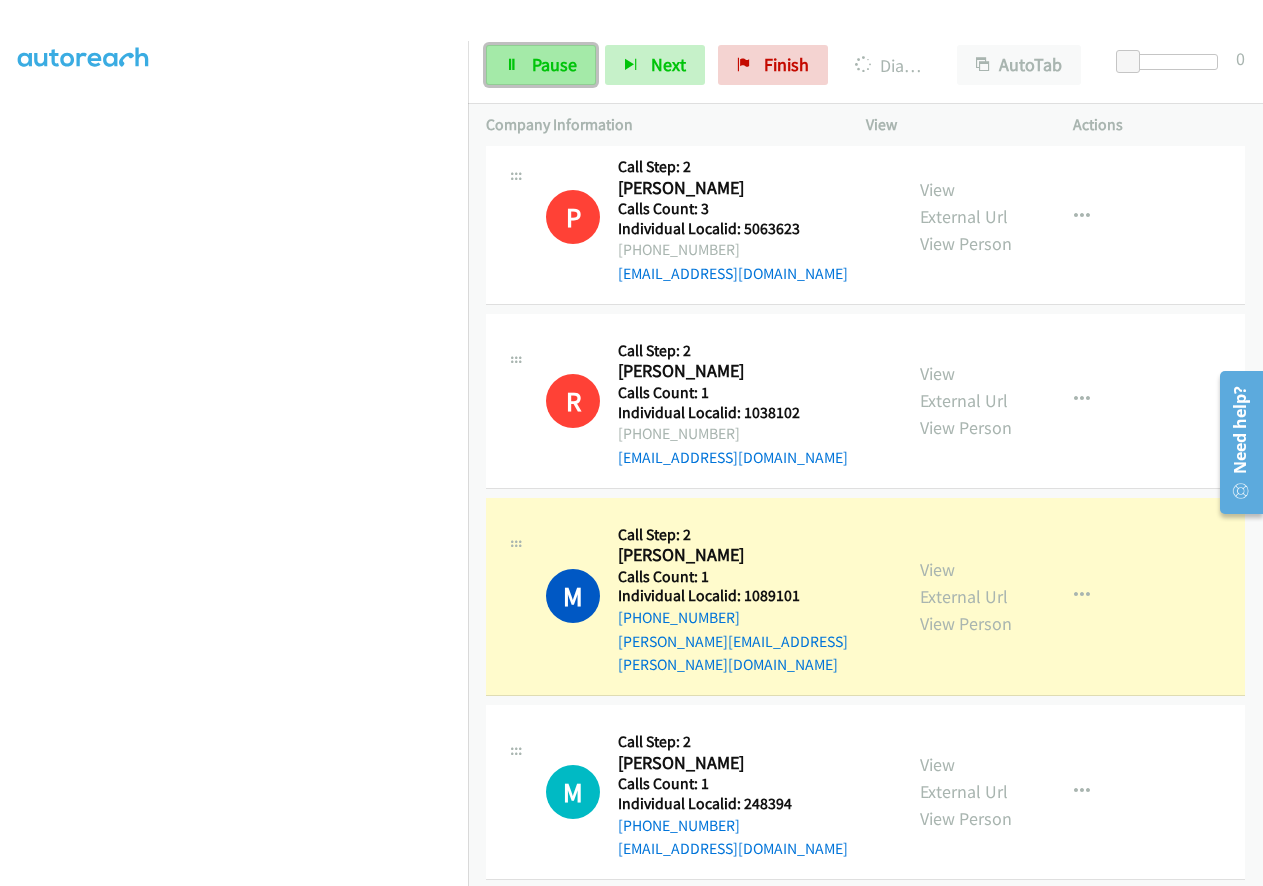 click on "Pause" at bounding box center (541, 65) 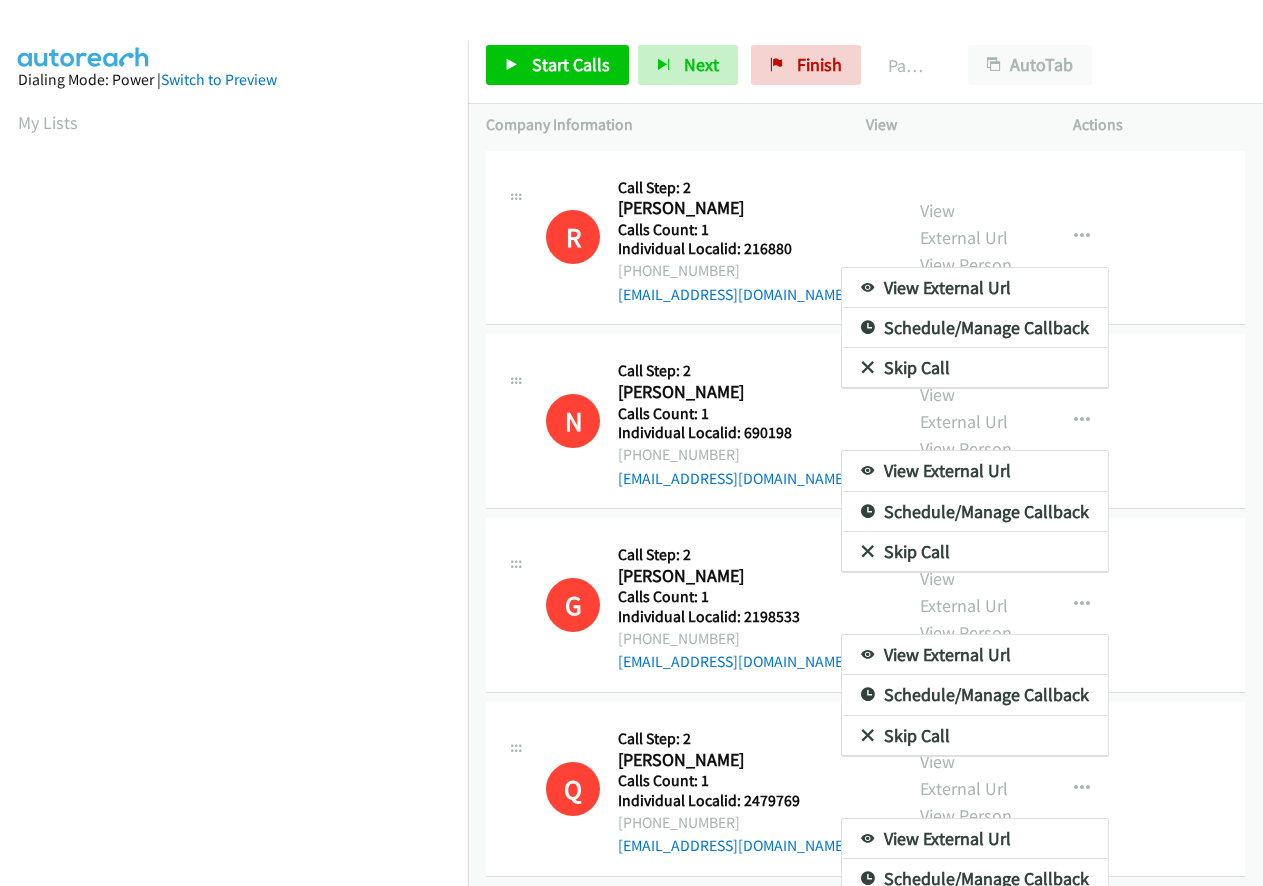 scroll, scrollTop: 0, scrollLeft: 0, axis: both 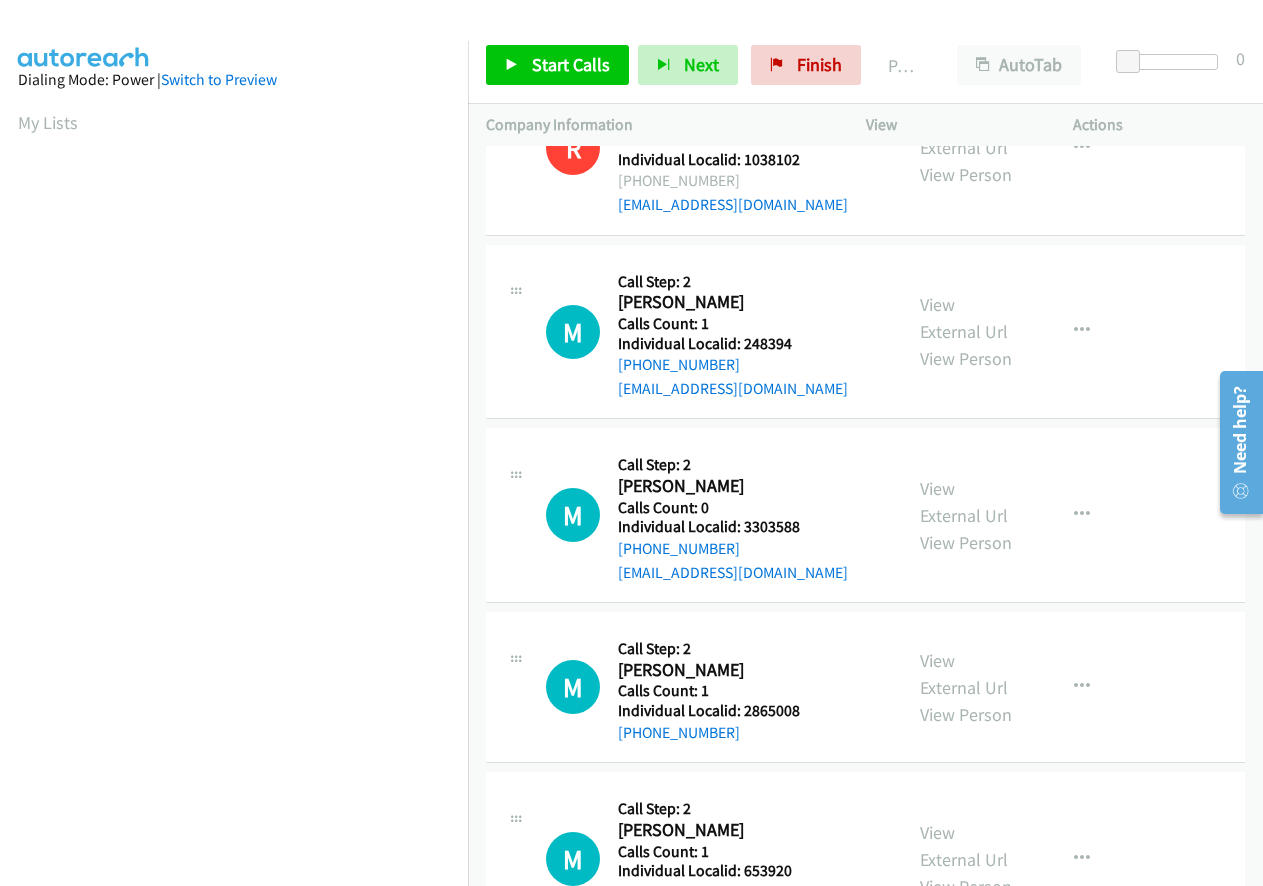 click on "Individual Localid: 248394" at bounding box center (733, 344) 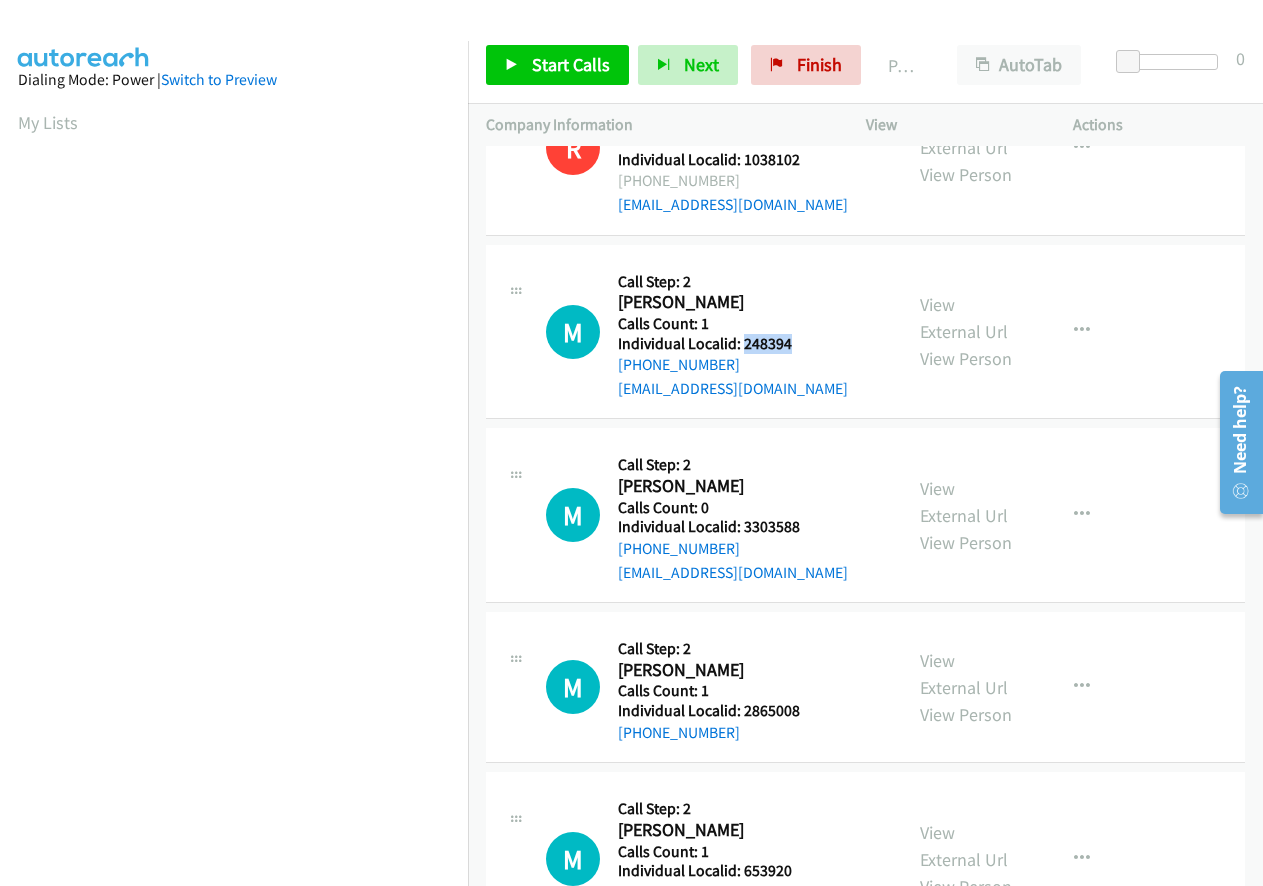 click on "Individual Localid: 248394" at bounding box center [733, 344] 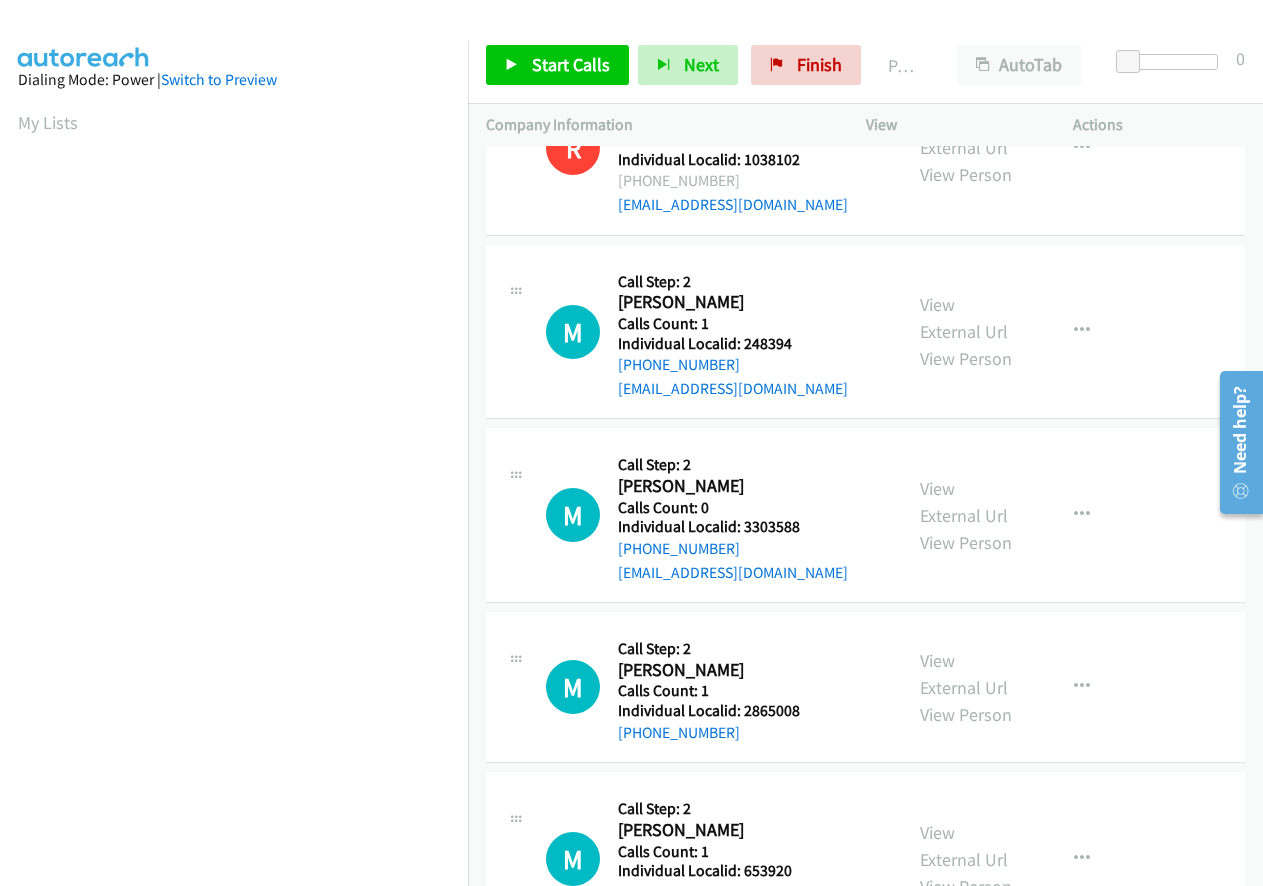 click on "Individual Localid: 3303588" at bounding box center (733, 527) 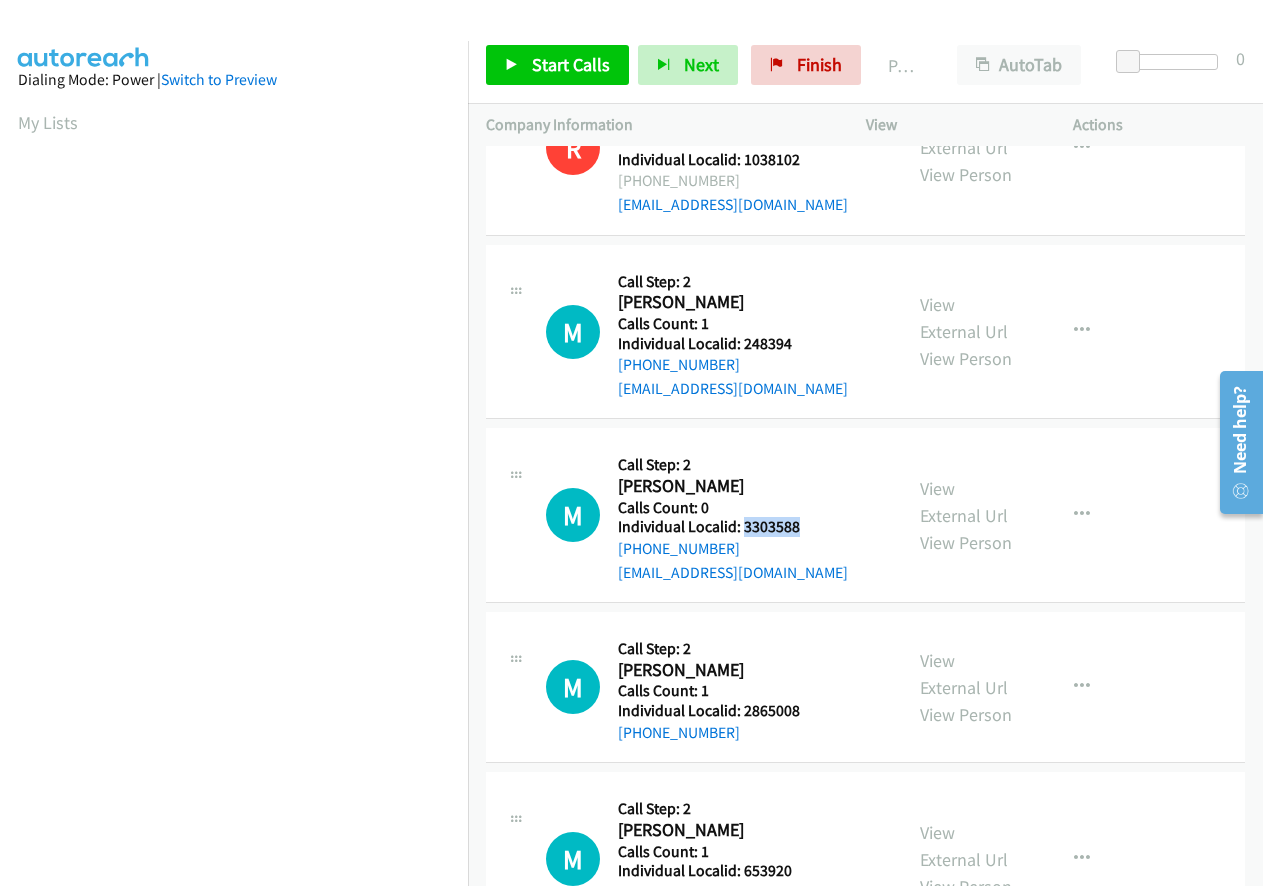 click on "Individual Localid: 3303588" at bounding box center [733, 527] 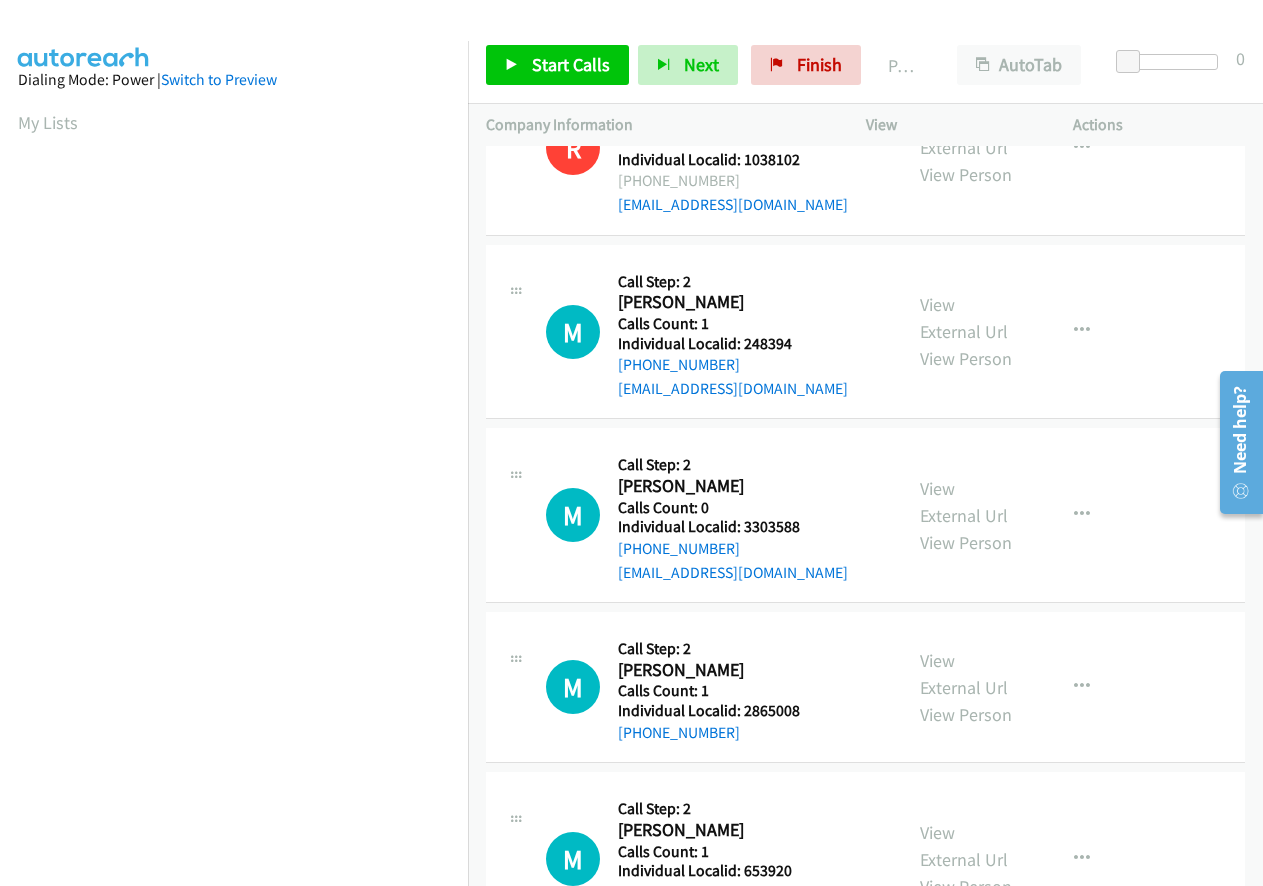 click on "Individual Localid: 2865008" at bounding box center (716, 711) 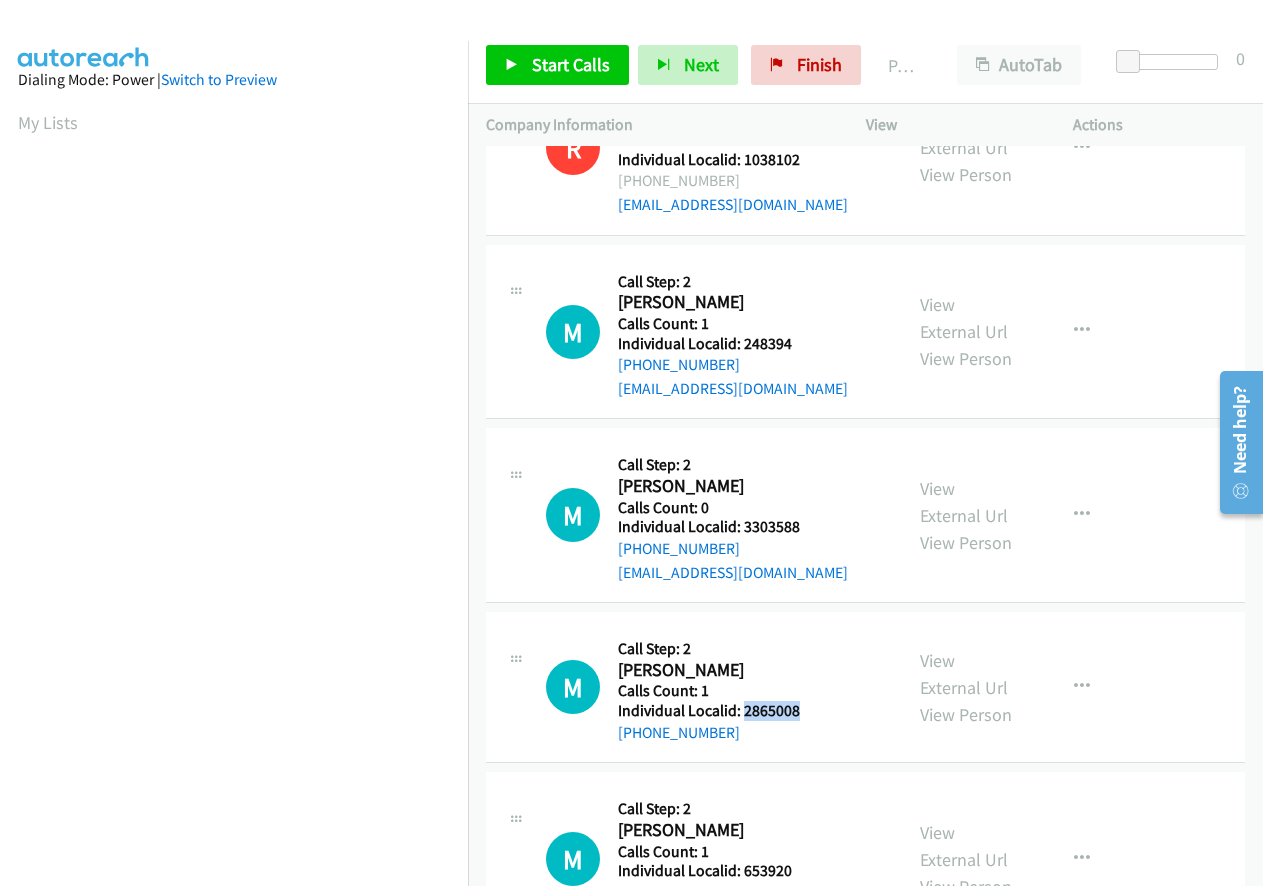 click on "Individual Localid: 2865008" at bounding box center [716, 711] 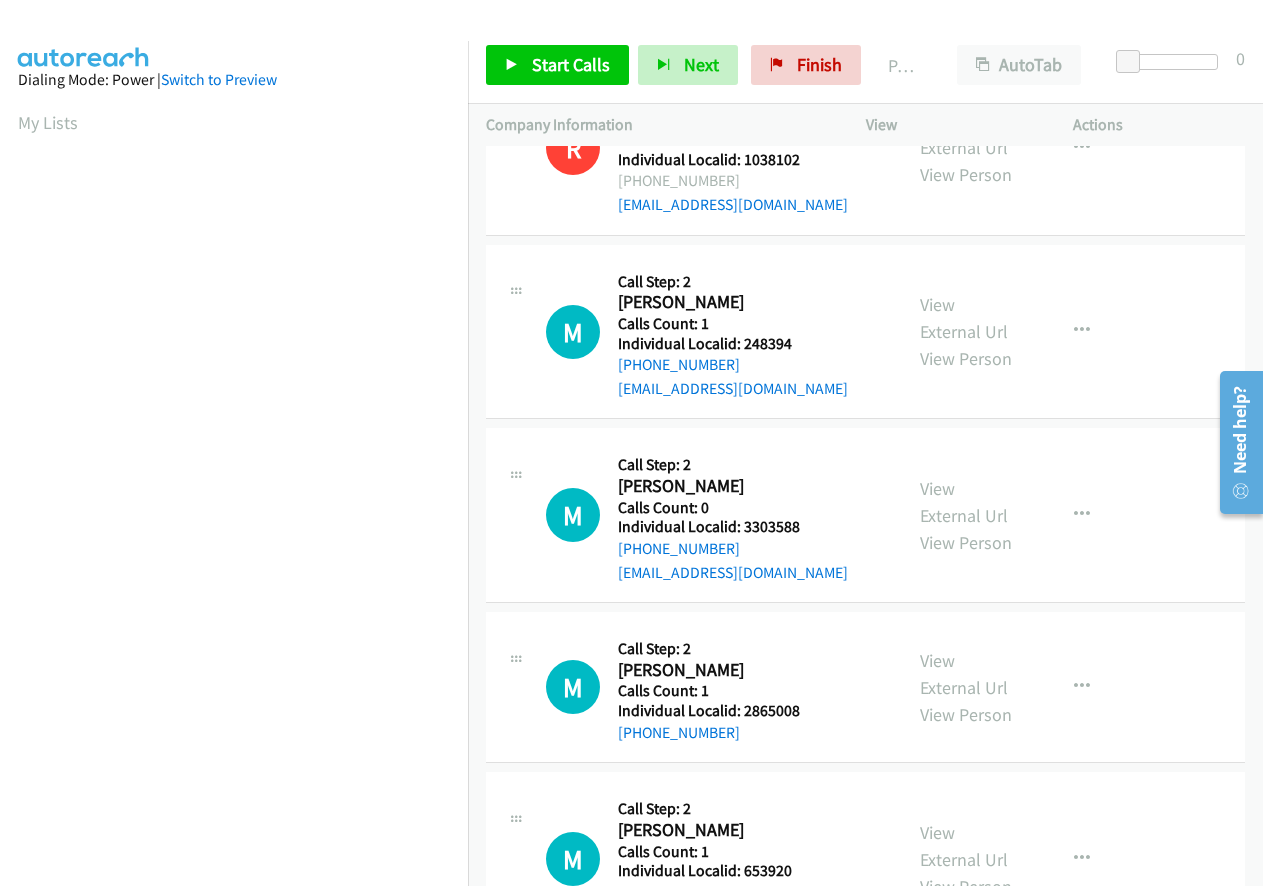 click on "Individual Localid: 653920" at bounding box center [733, 871] 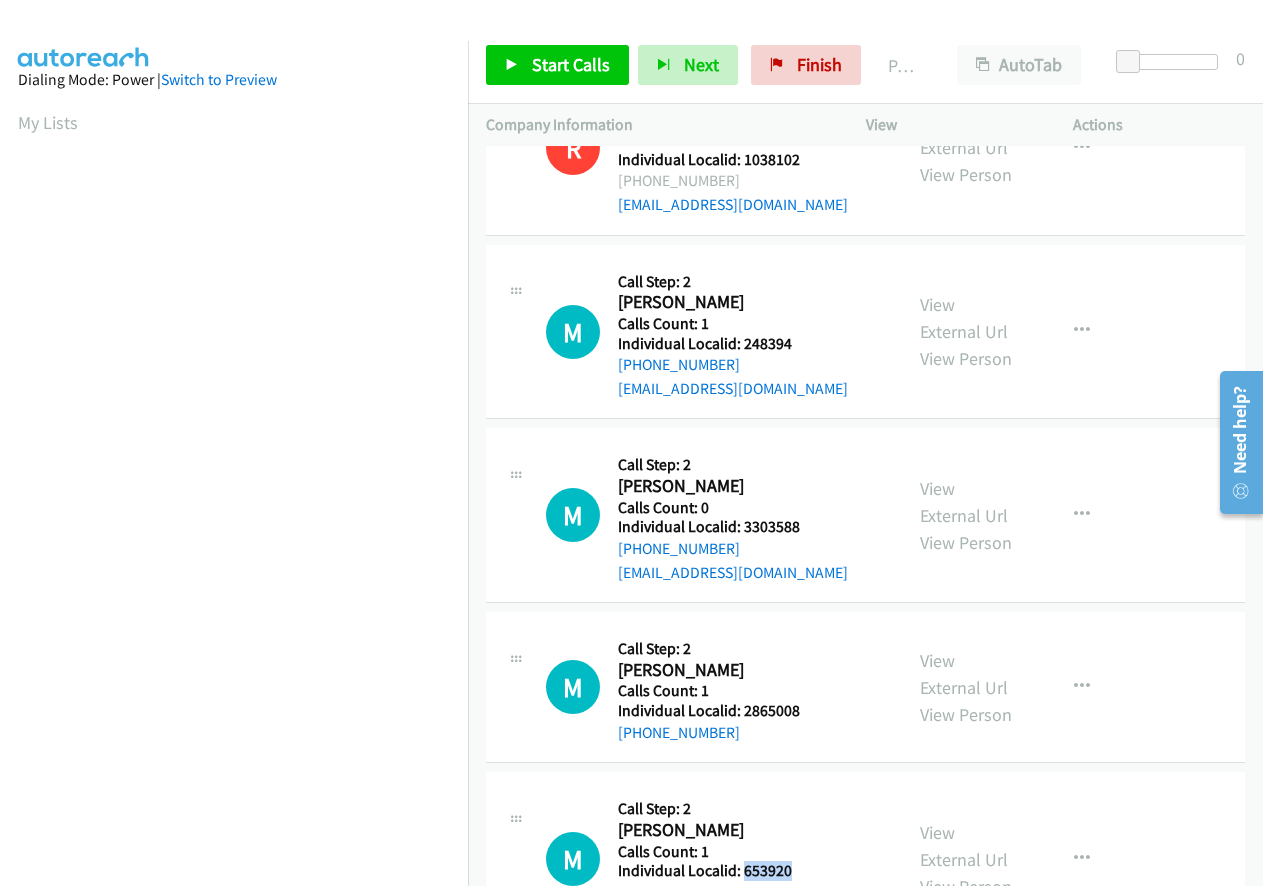 click on "Individual Localid: 653920" at bounding box center [733, 871] 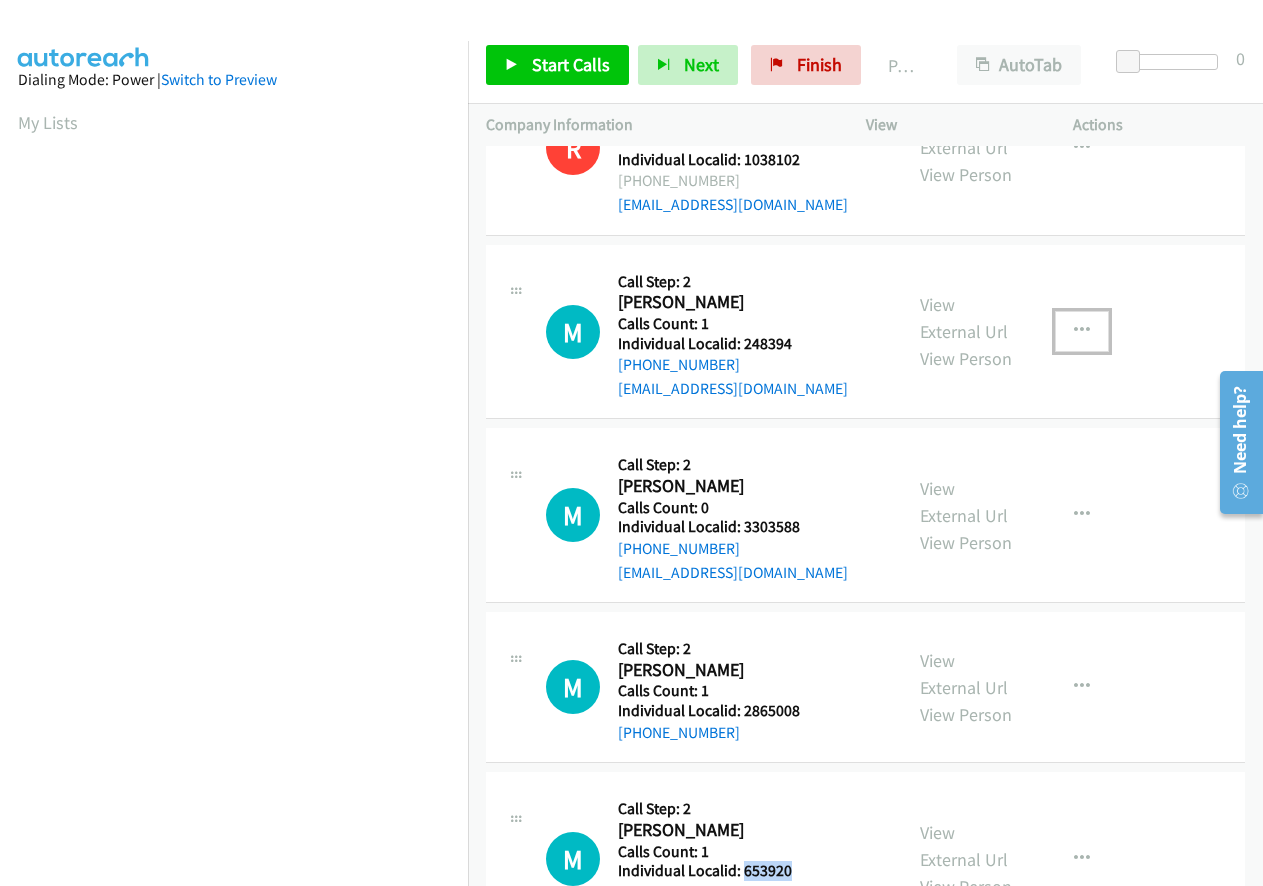 click at bounding box center [1082, 331] 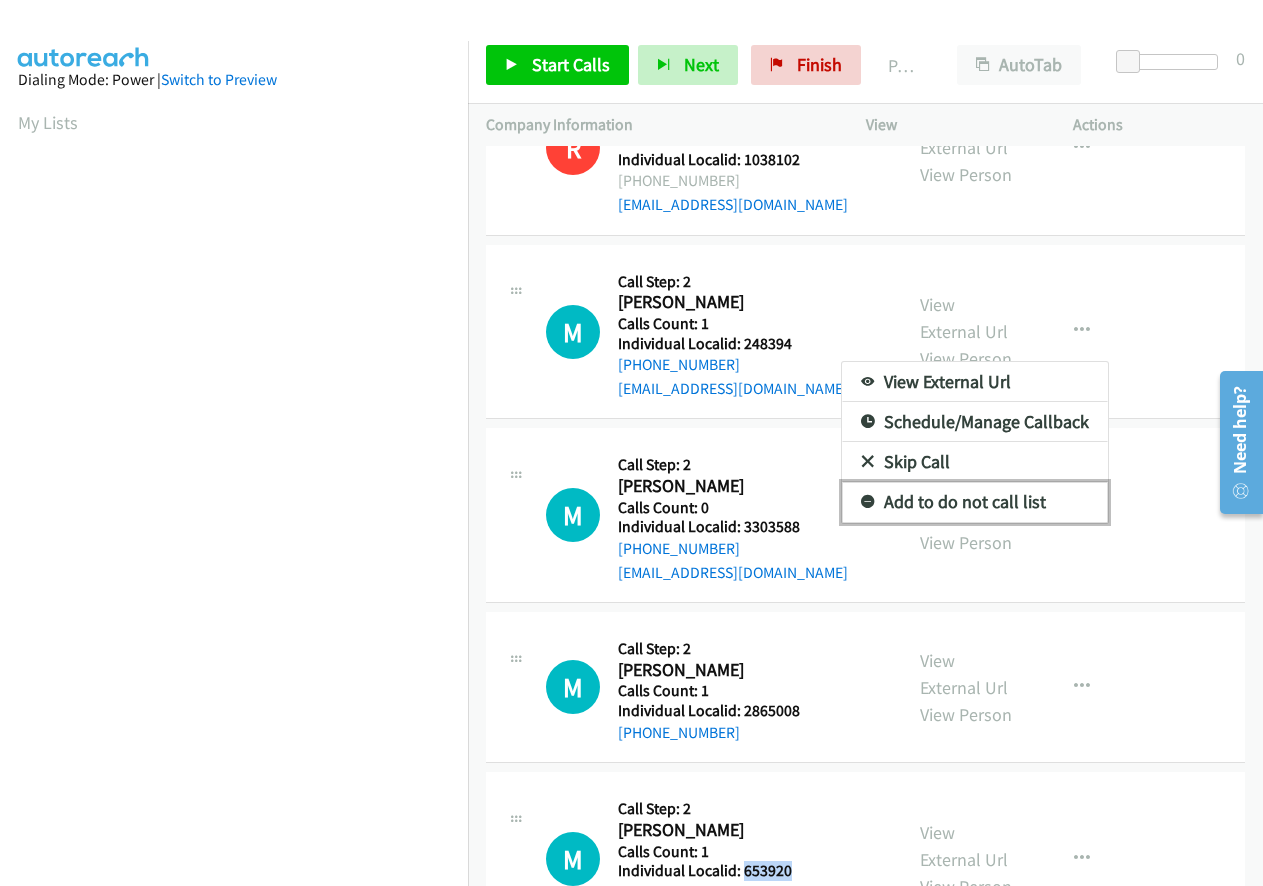click on "Add to do not call list" at bounding box center (975, 502) 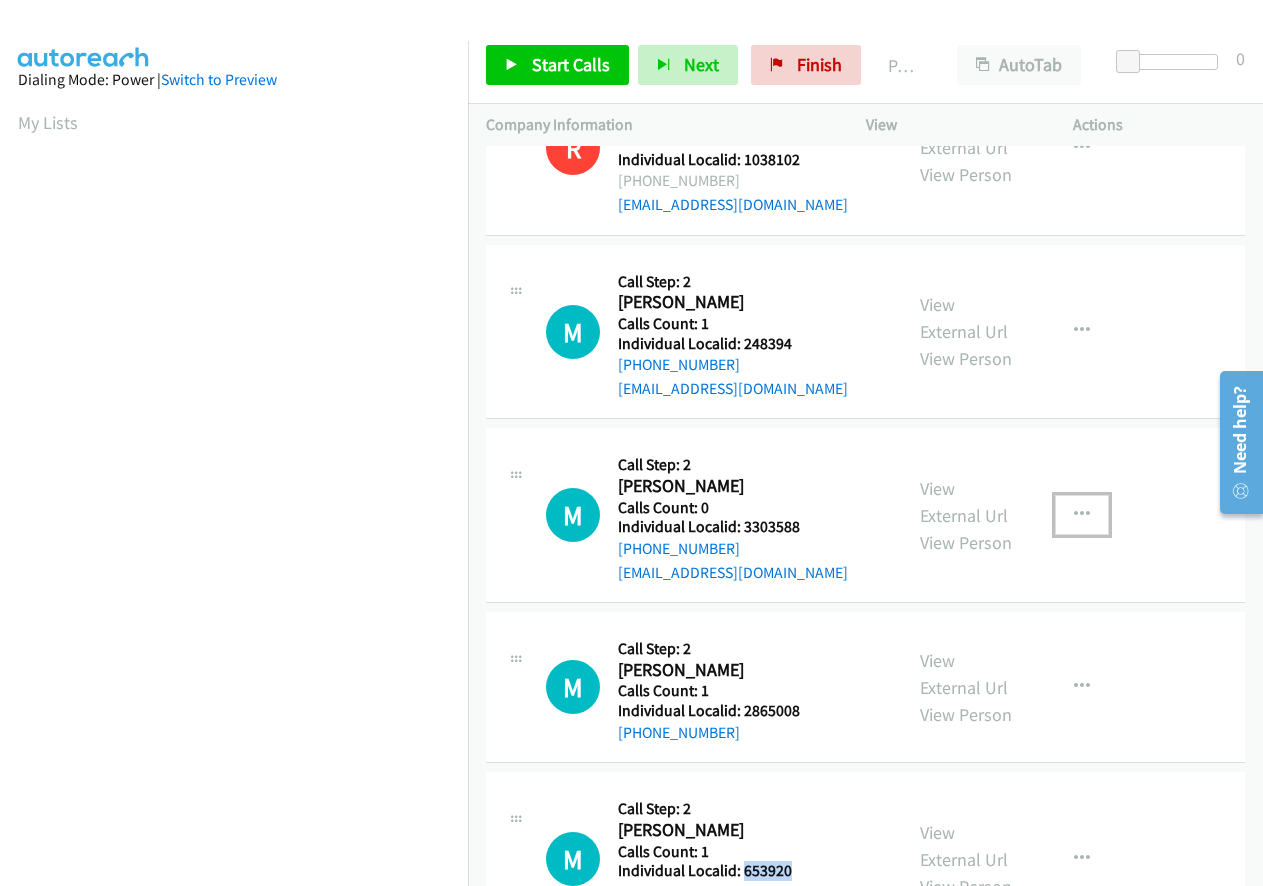 click at bounding box center [1082, 515] 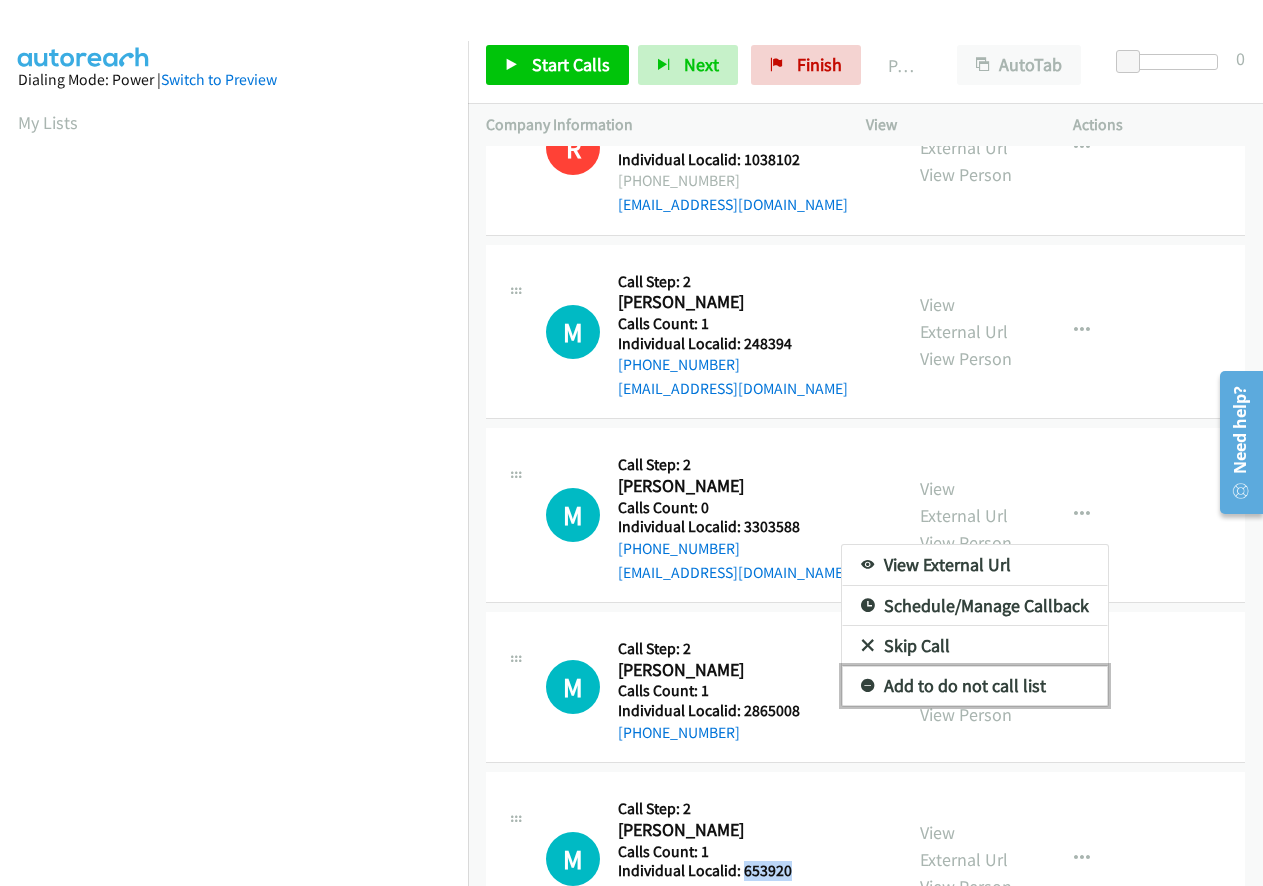 click on "Add to do not call list" at bounding box center [975, 686] 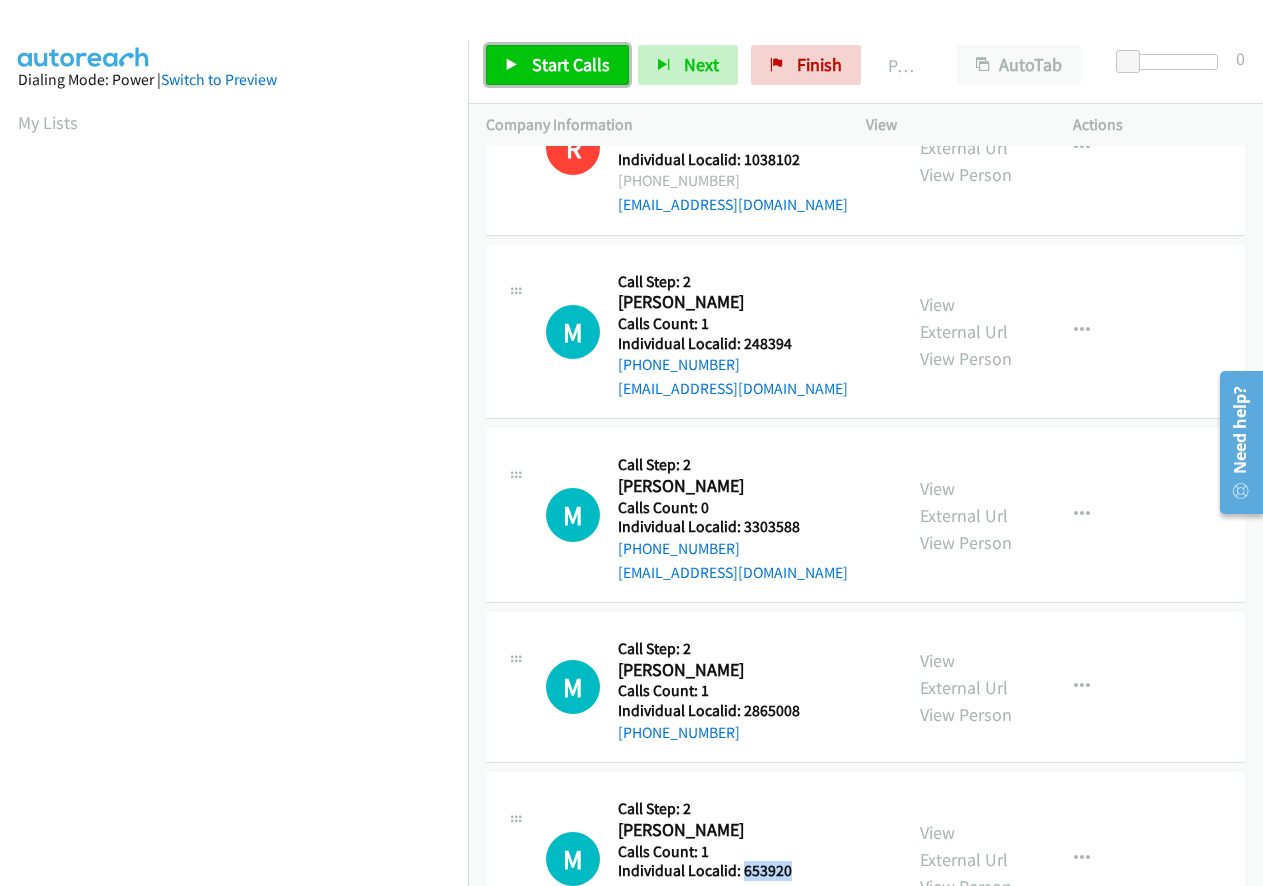 click on "Start Calls" at bounding box center (557, 65) 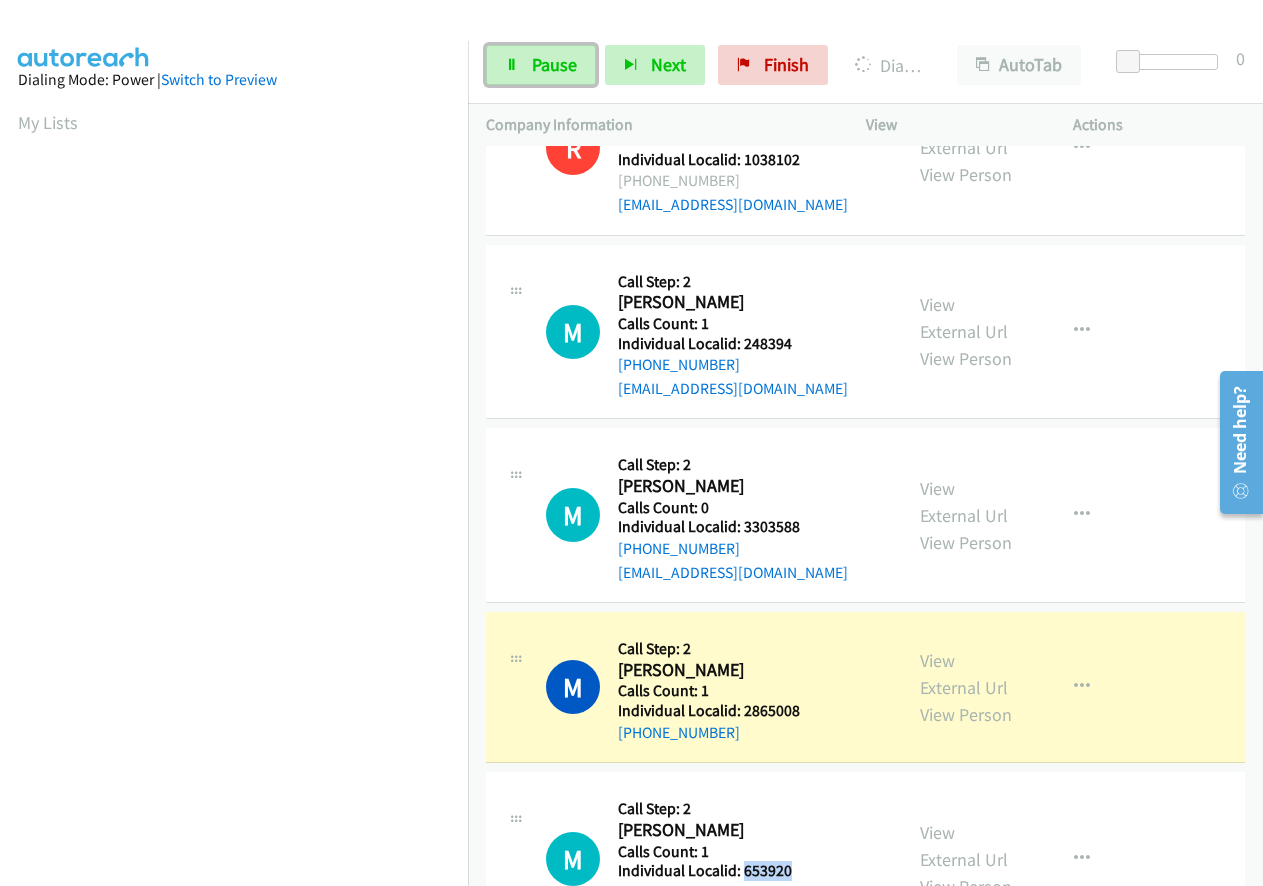 click on "Pause" at bounding box center [541, 65] 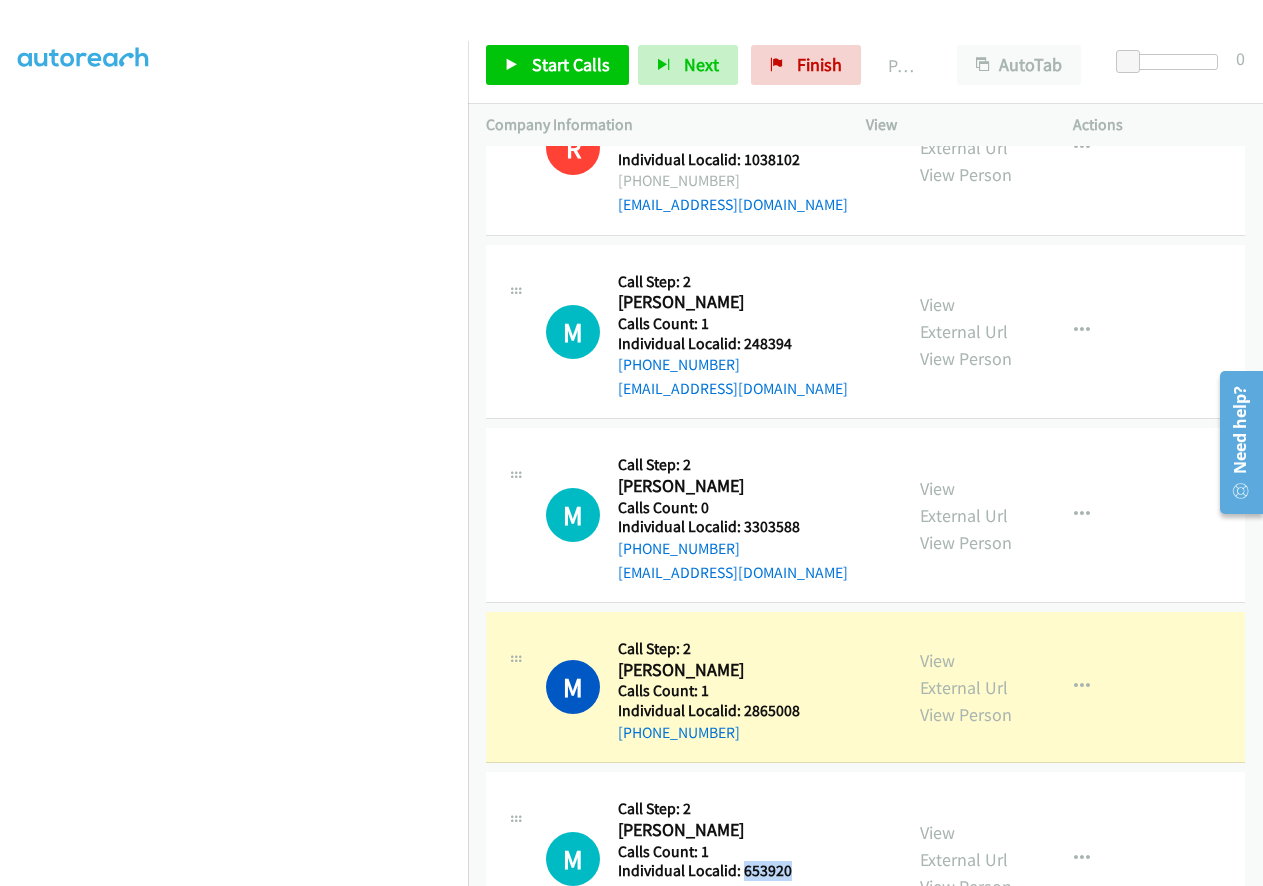 scroll, scrollTop: 235, scrollLeft: 0, axis: vertical 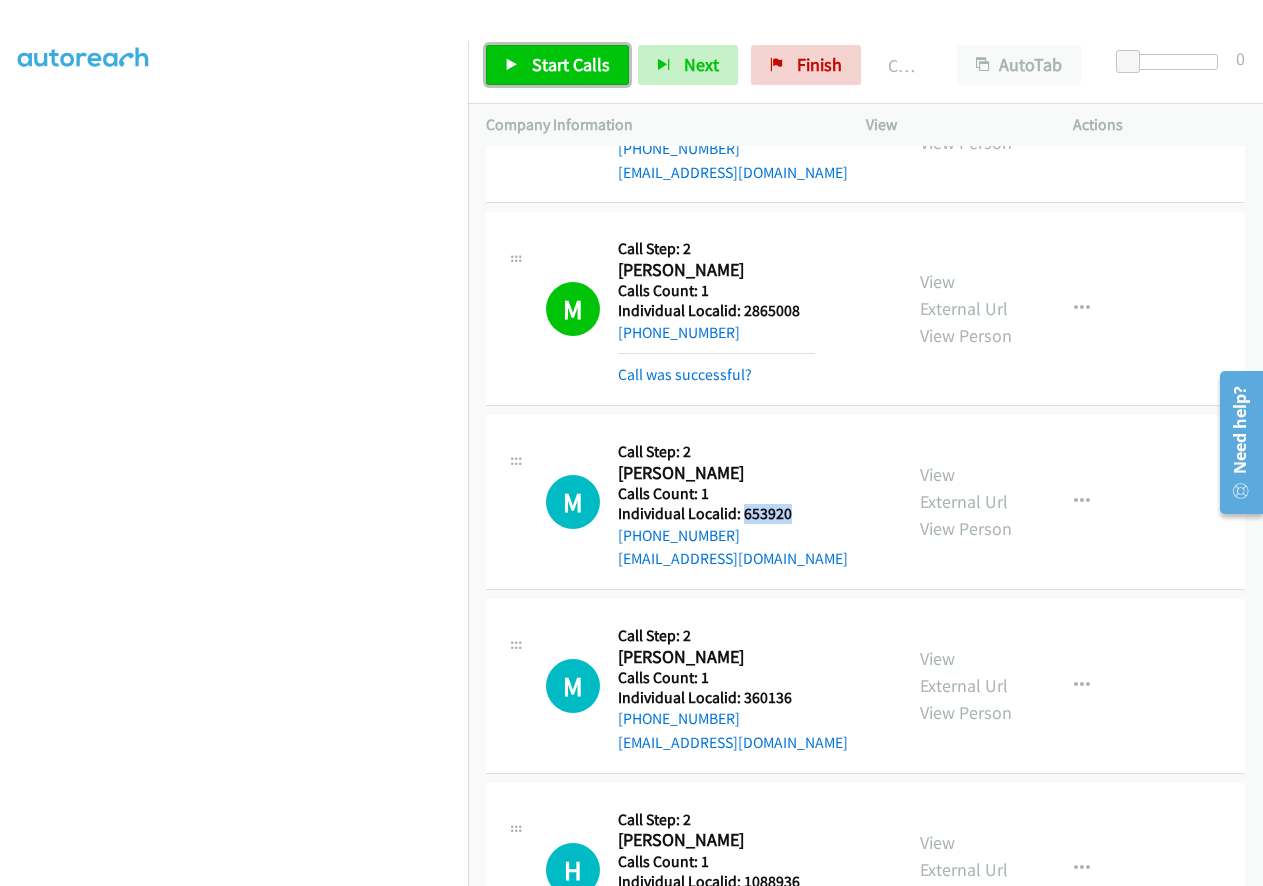 drag, startPoint x: 554, startPoint y: 68, endPoint x: 59, endPoint y: 15, distance: 497.82928 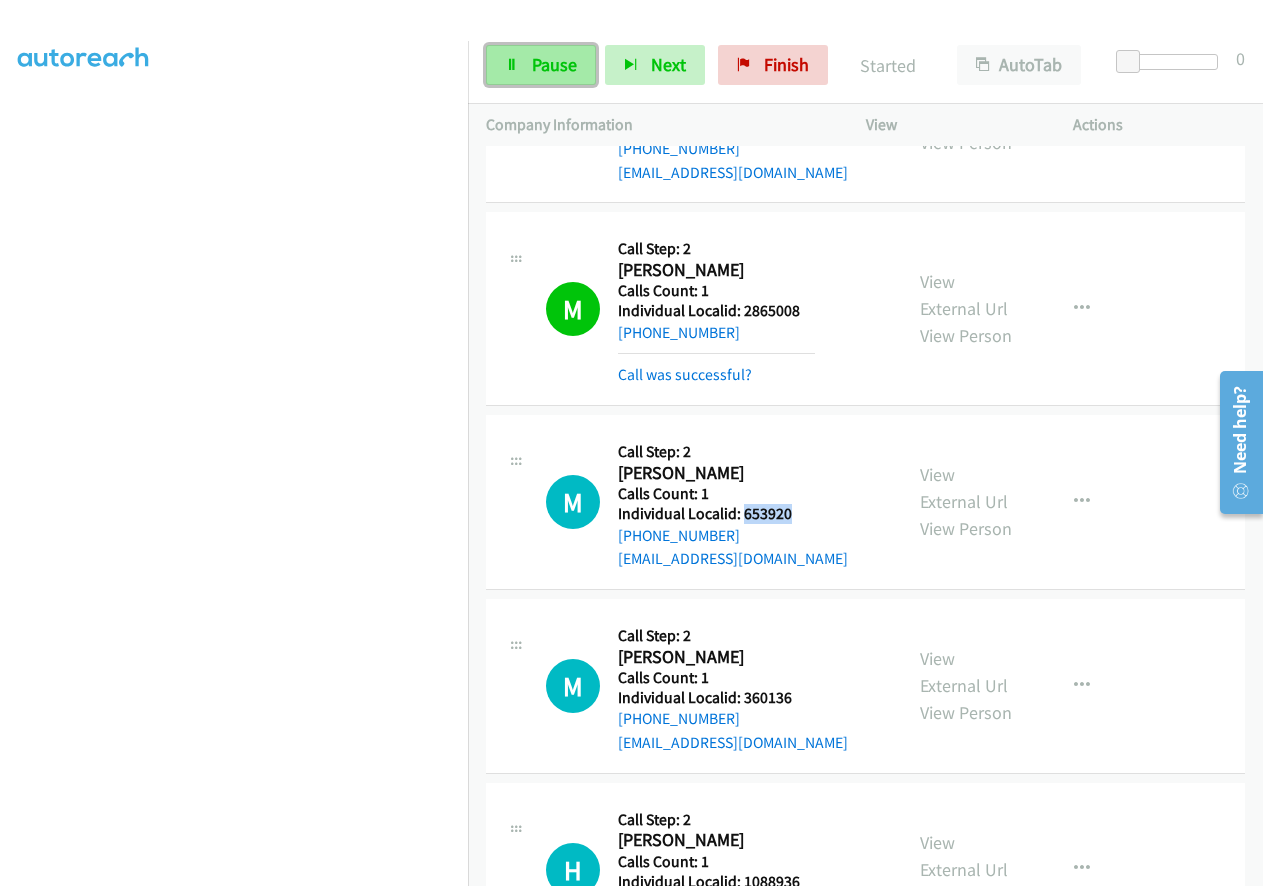 click on "Pause" at bounding box center (554, 64) 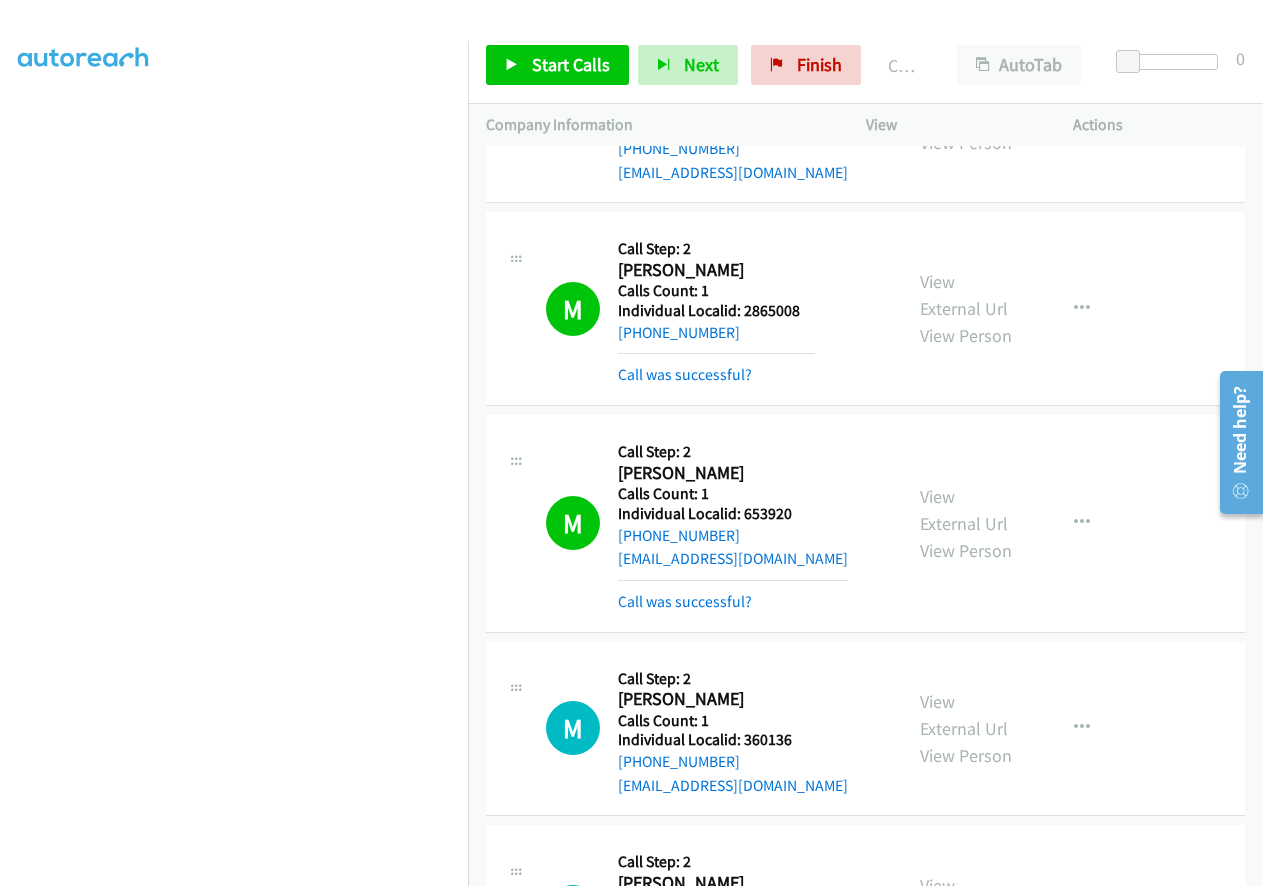 click on "Individual Localid: 360136" at bounding box center (733, 740) 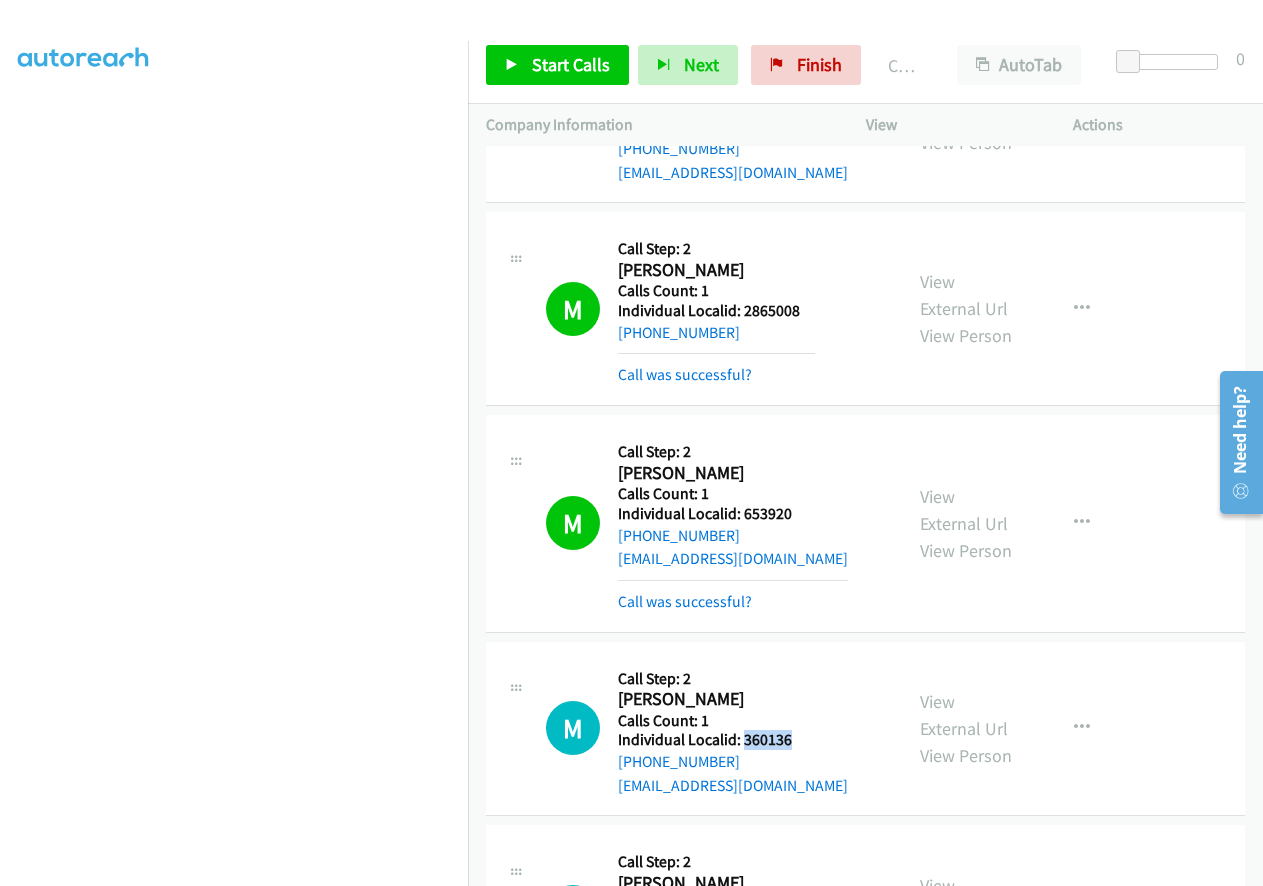 click on "Individual Localid: 360136" at bounding box center (733, 740) 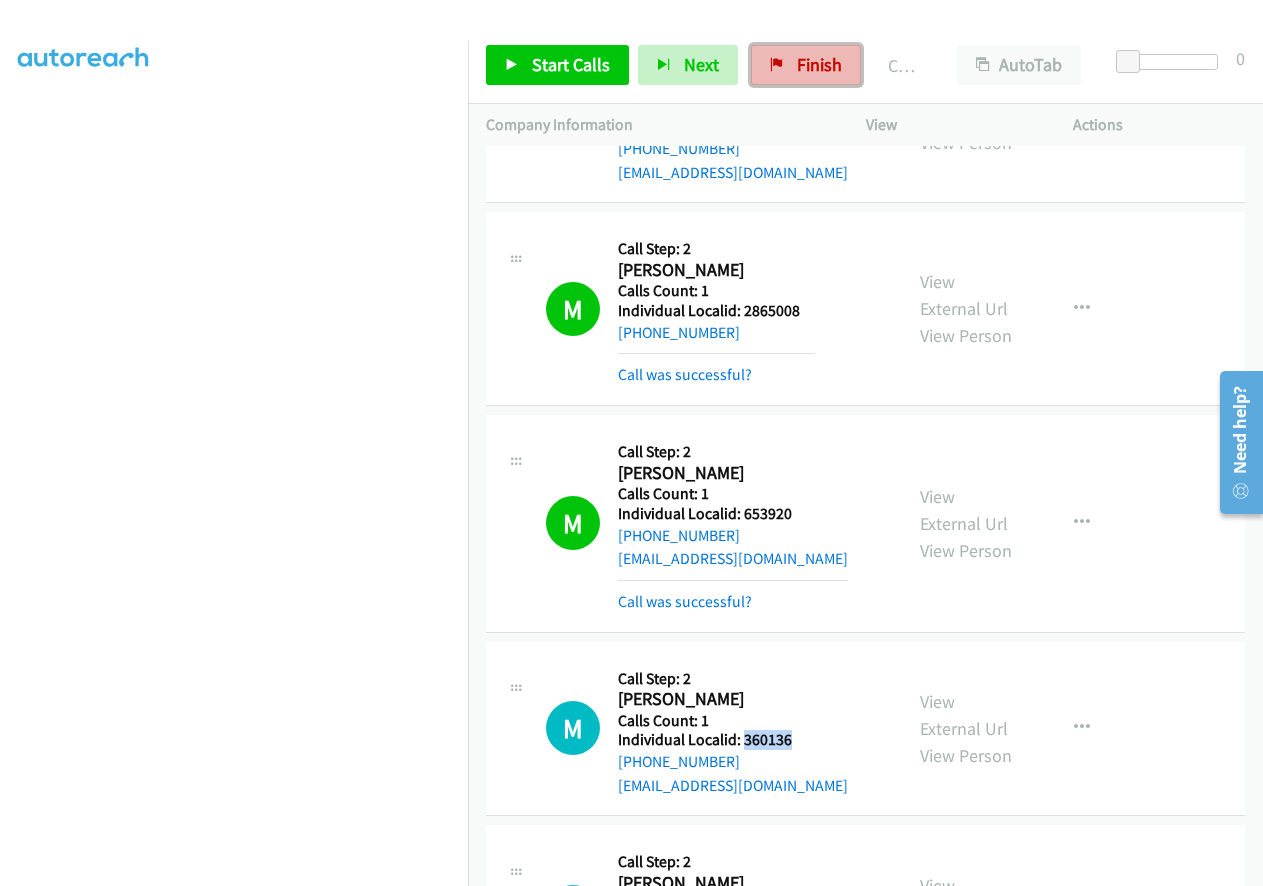click on "Finish" at bounding box center (819, 64) 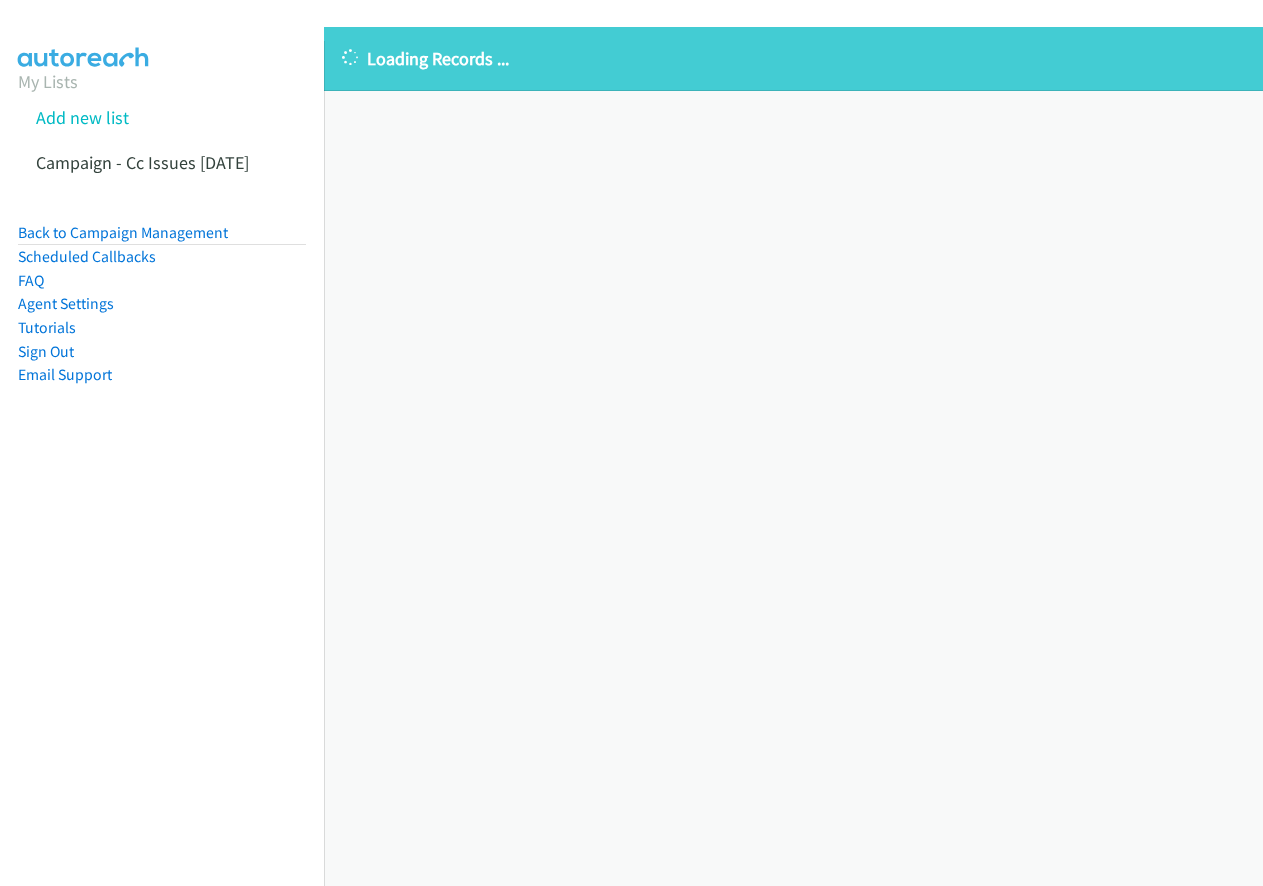 scroll, scrollTop: 0, scrollLeft: 0, axis: both 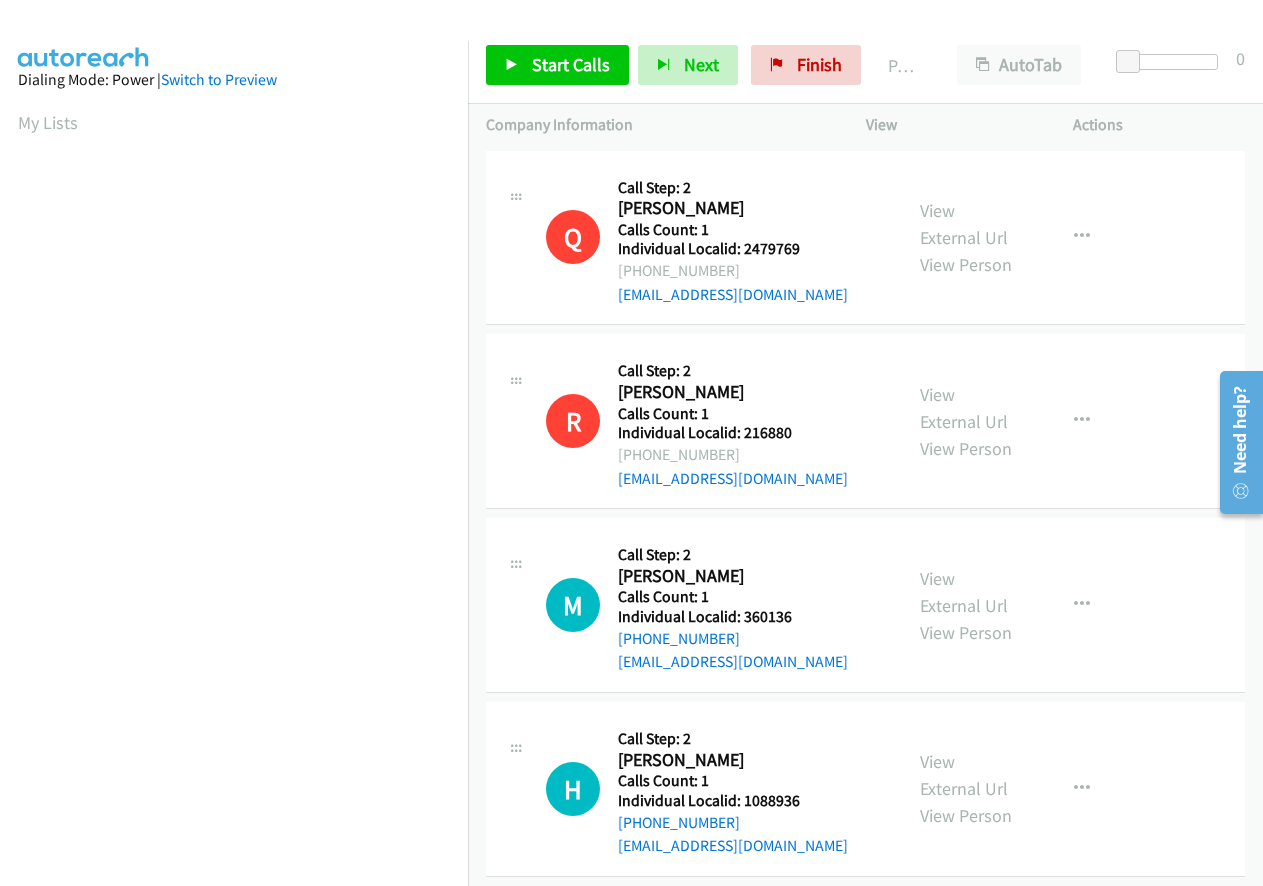 click on "H
Callback Scheduled
Call Step: 2
[PERSON_NAME]
[GEOGRAPHIC_DATA]/[GEOGRAPHIC_DATA]
Calls Count: 1
Individual Localid: 1088936
[PHONE_NUMBER]
[EMAIL_ADDRESS][DOMAIN_NAME]
Call was successful?
View External Url
View Person
View External Url
Email
Schedule/Manage Callback
Skip Call
Add to do not call list" at bounding box center [865, 789] 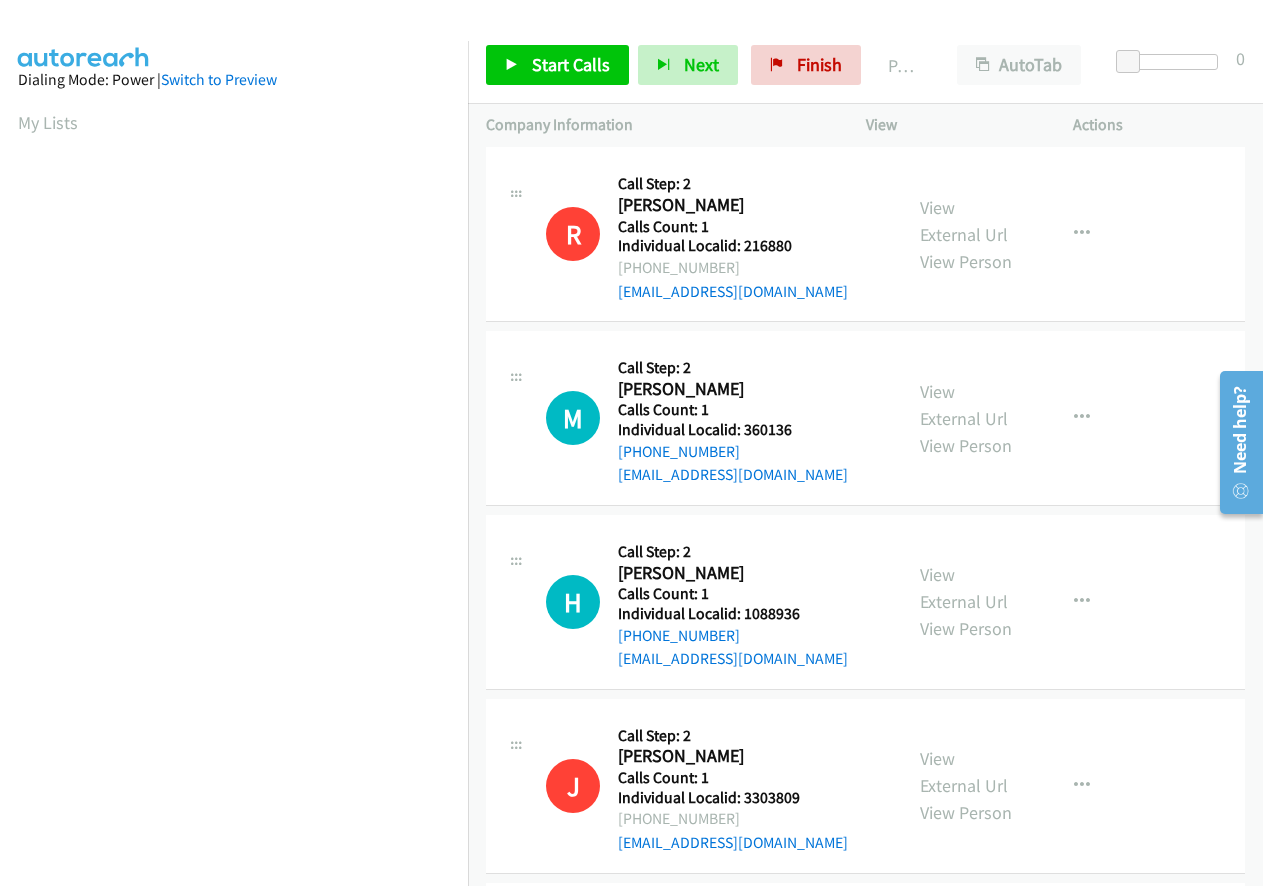 scroll, scrollTop: 200, scrollLeft: 0, axis: vertical 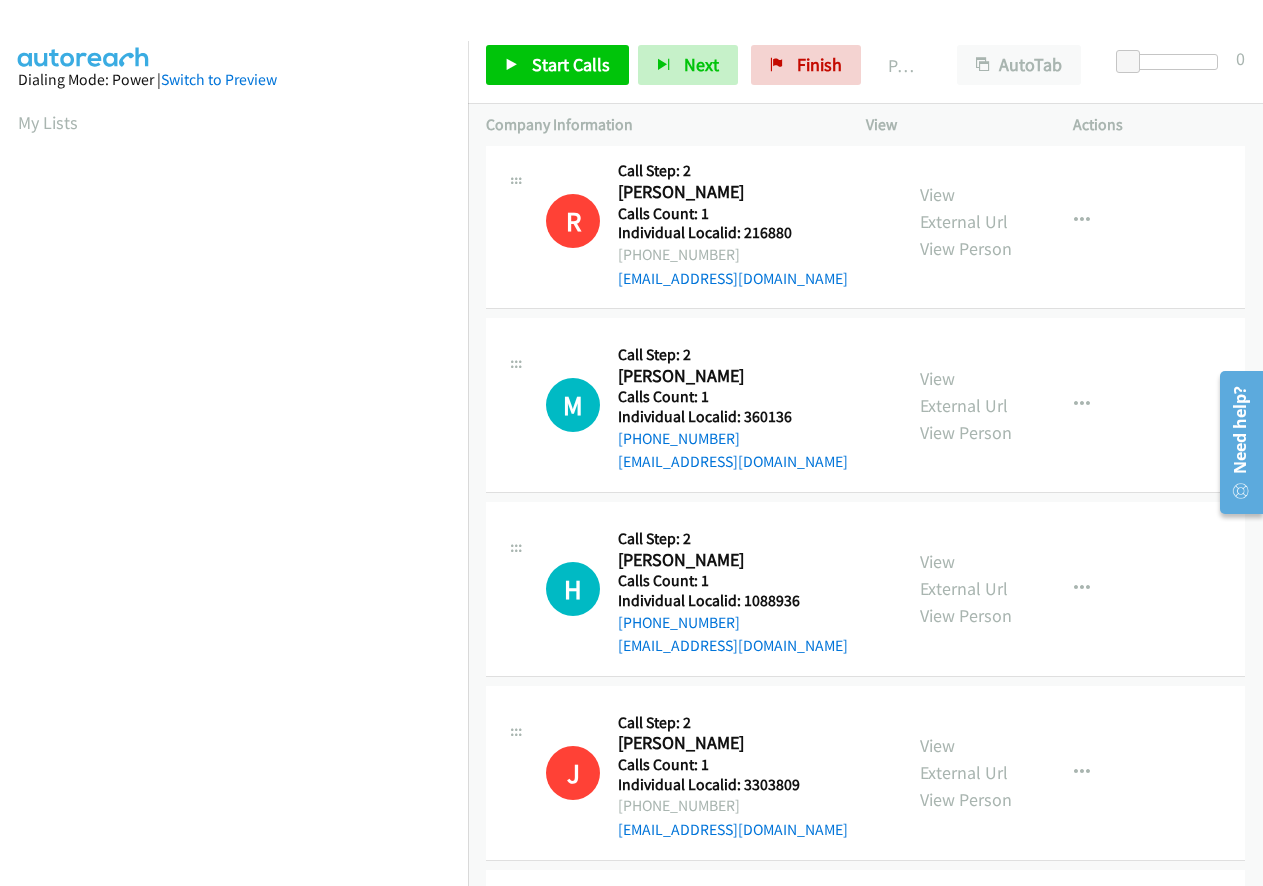 click on "Individual Localid: 360136" at bounding box center (733, 417) 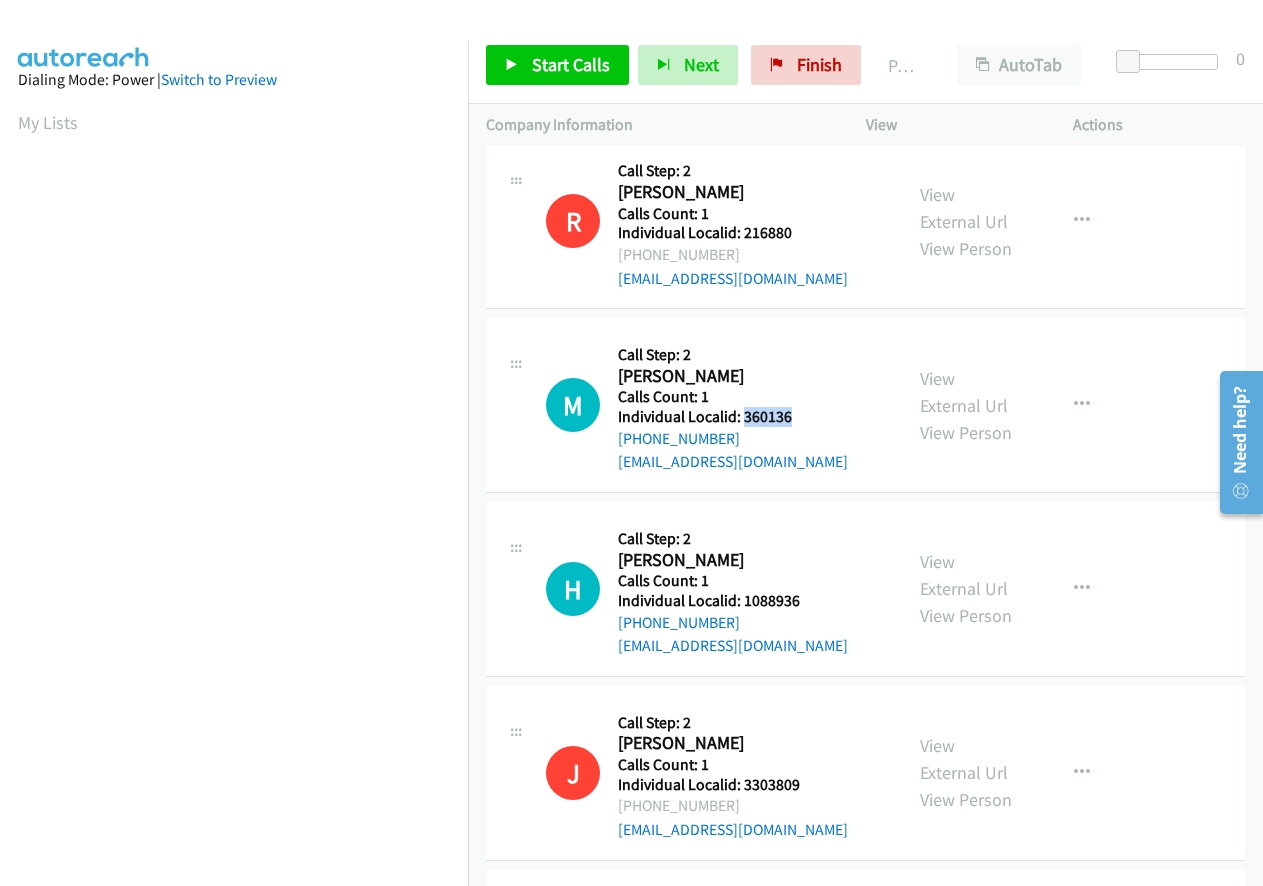 click on "Individual Localid: 360136" at bounding box center (733, 417) 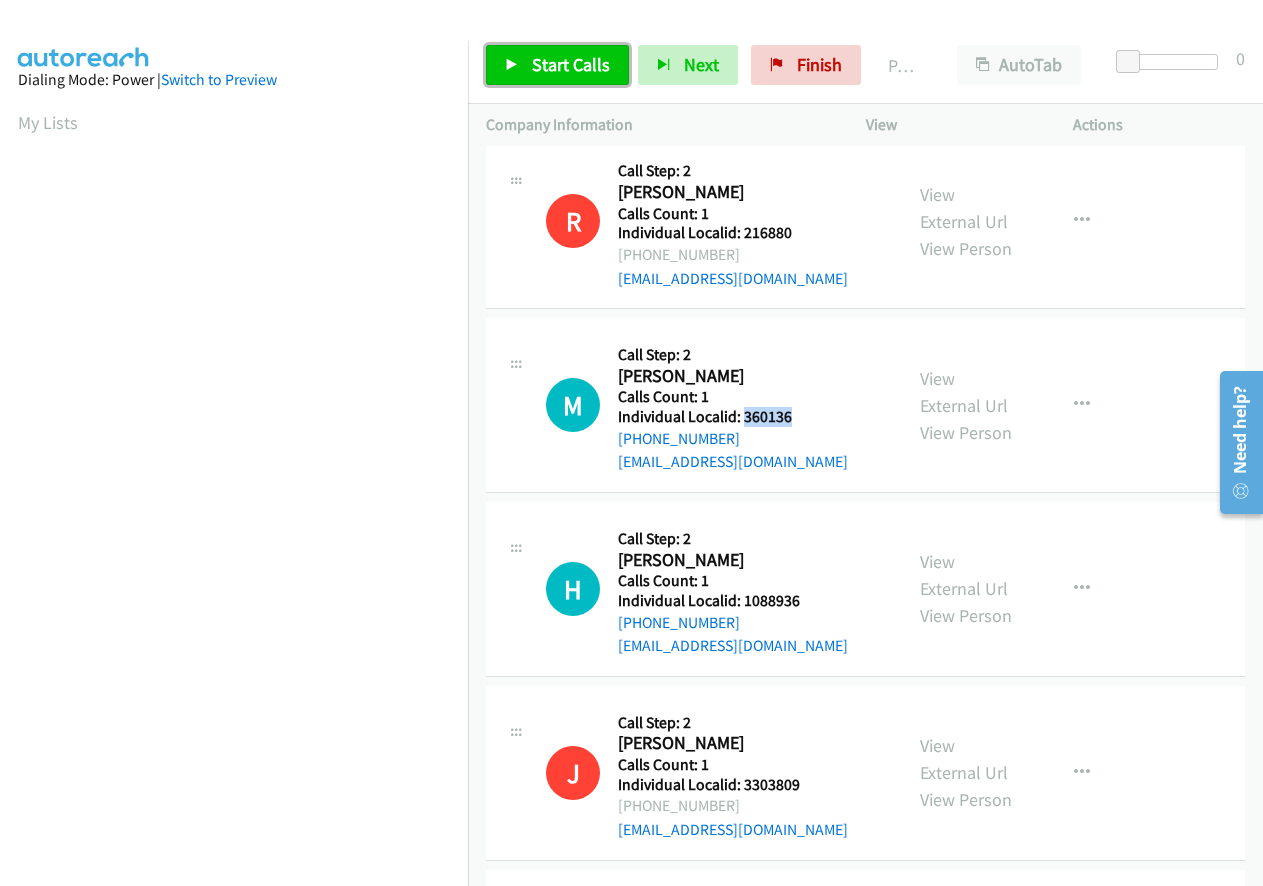 click on "Start Calls" at bounding box center (557, 65) 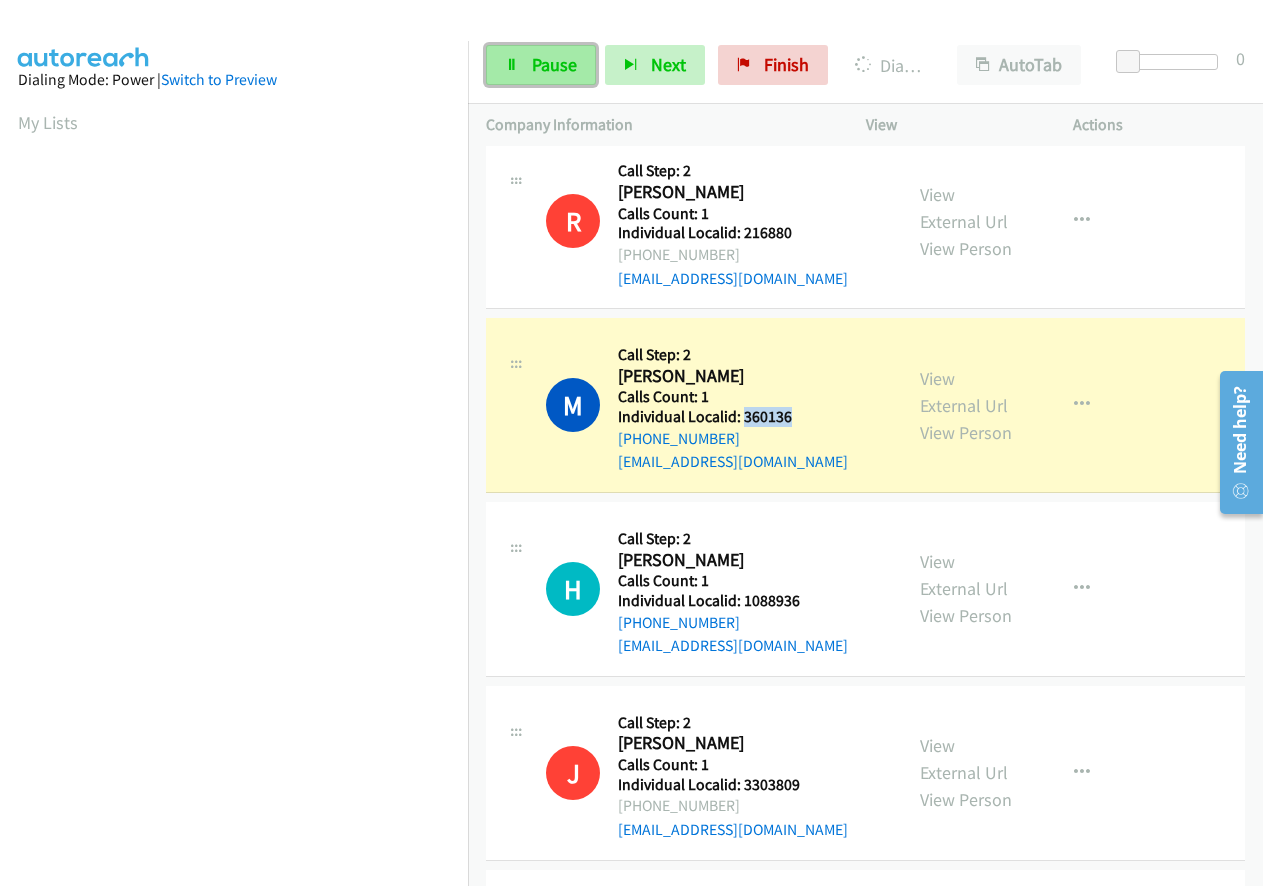 click on "Pause" at bounding box center (541, 65) 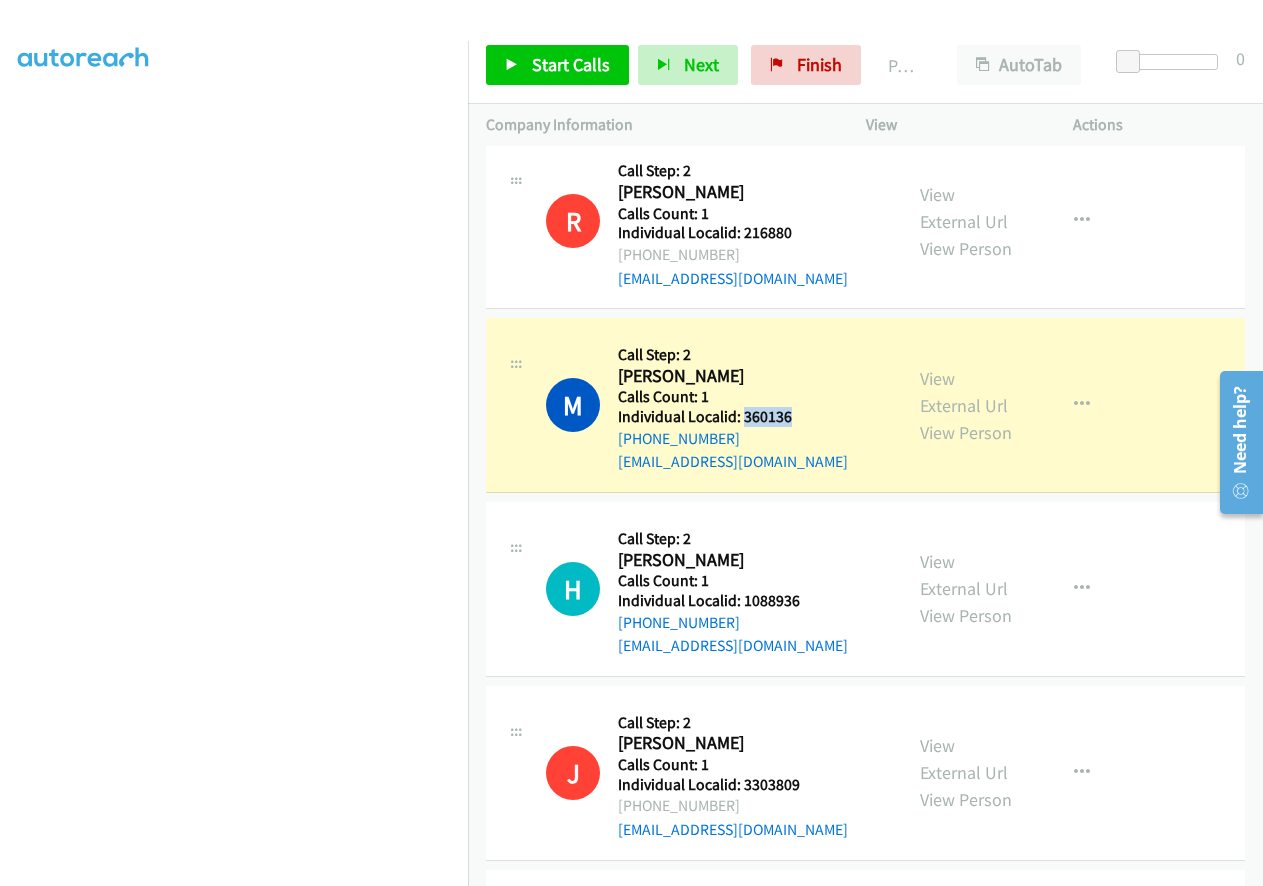scroll, scrollTop: 235, scrollLeft: 0, axis: vertical 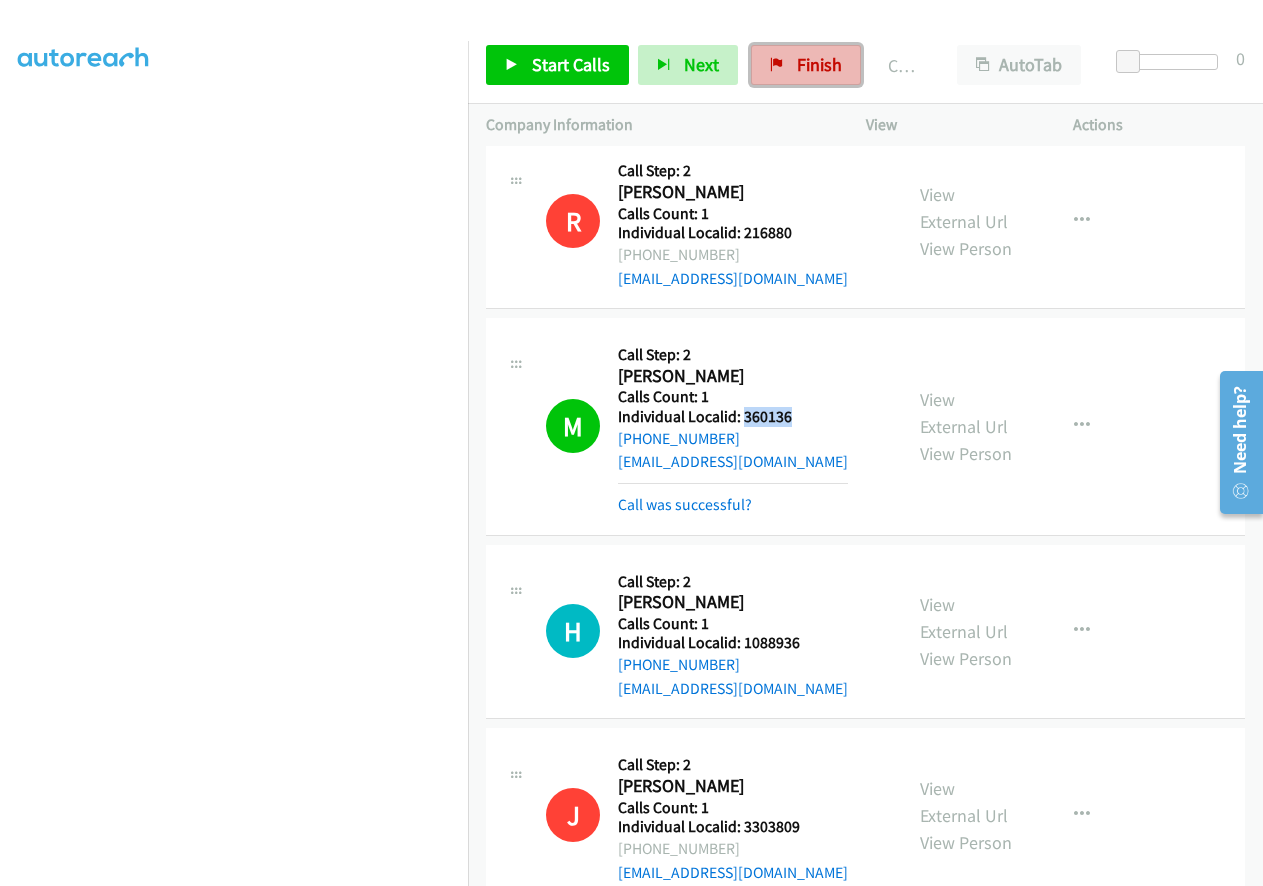 click on "Finish" at bounding box center (806, 65) 